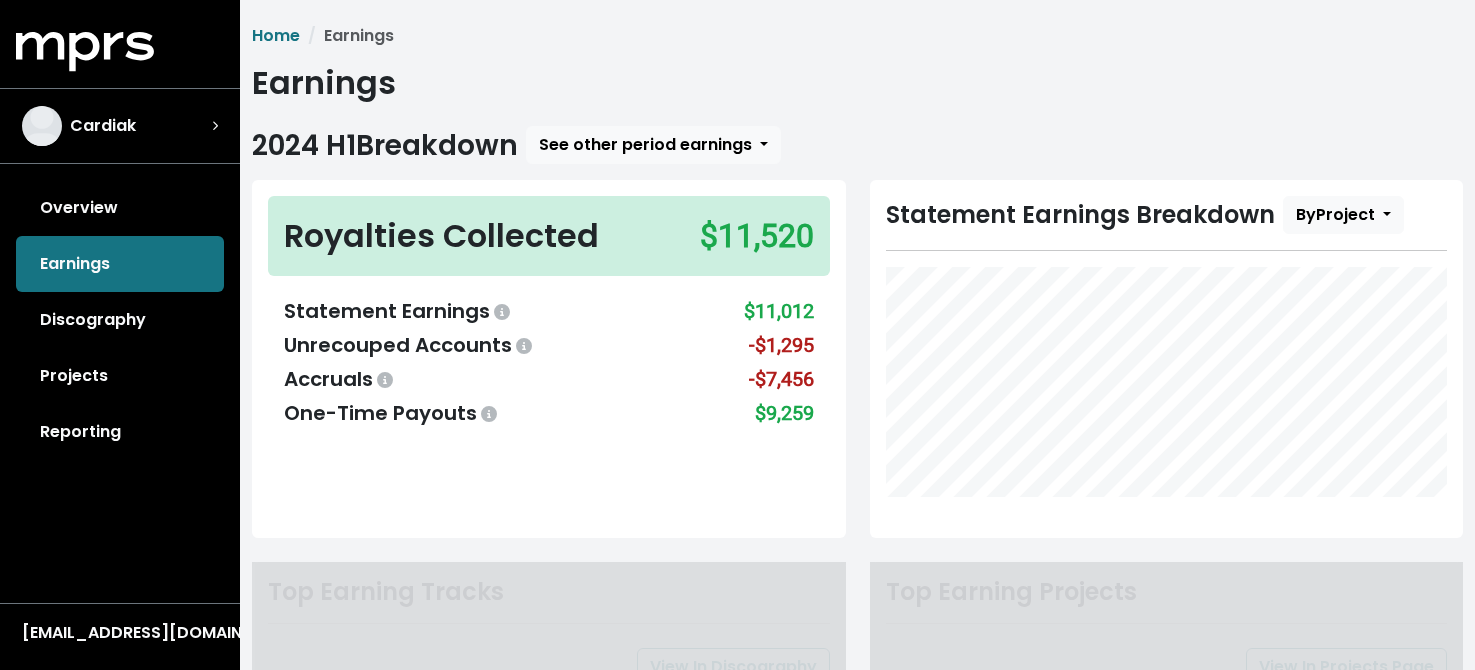 scroll, scrollTop: 0, scrollLeft: 0, axis: both 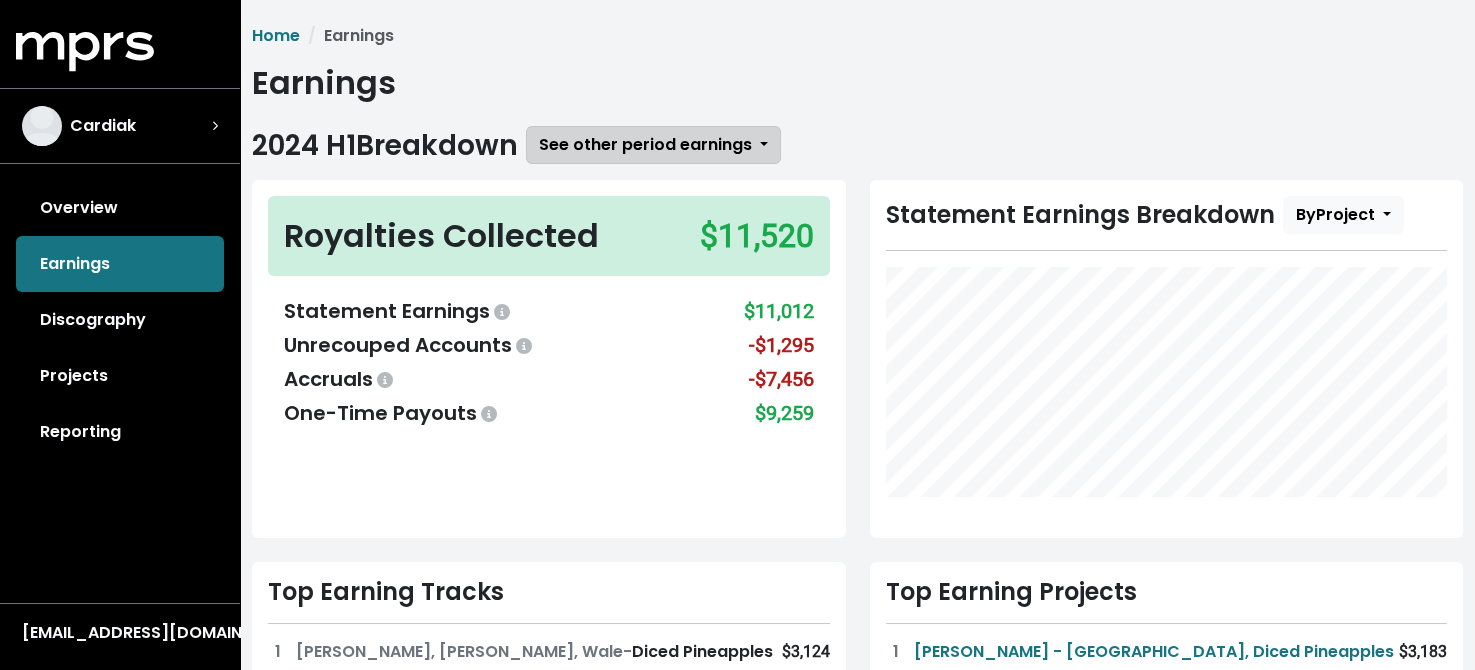 click on "See other period earnings" at bounding box center (645, 144) 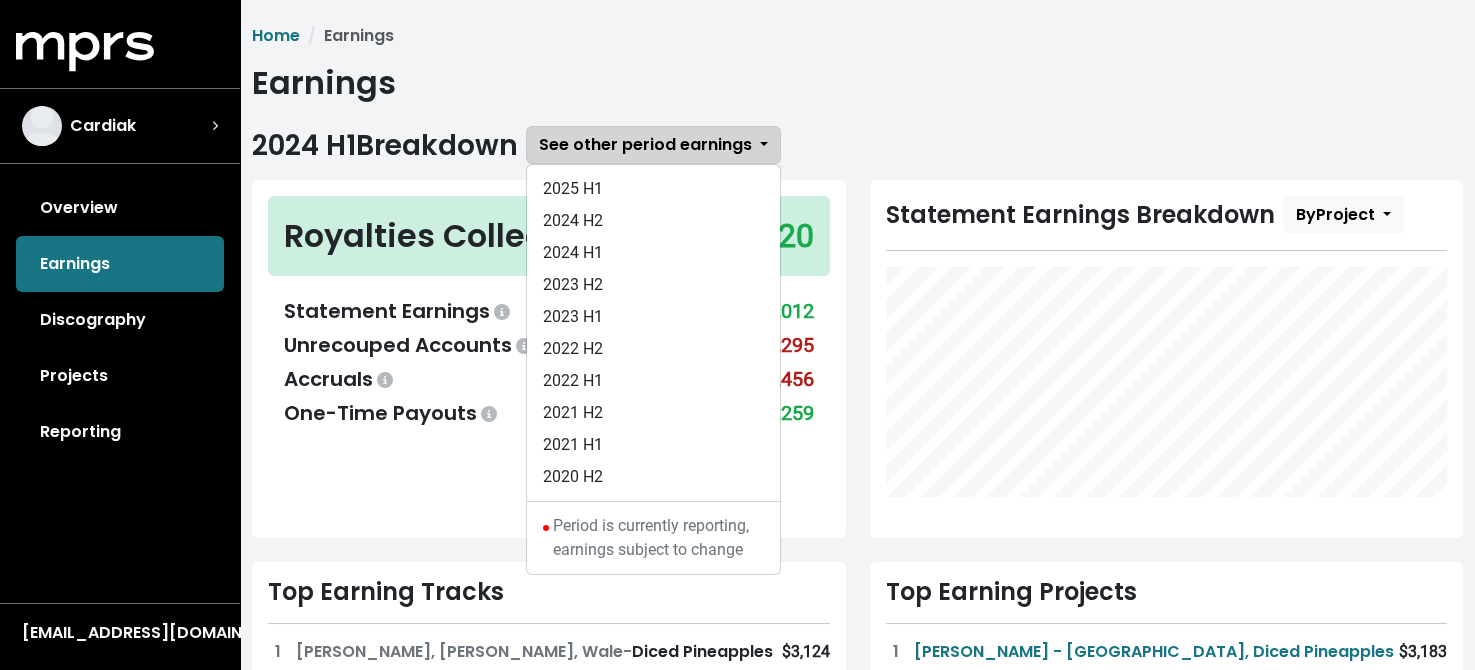 click on "See other period earnings" at bounding box center [645, 144] 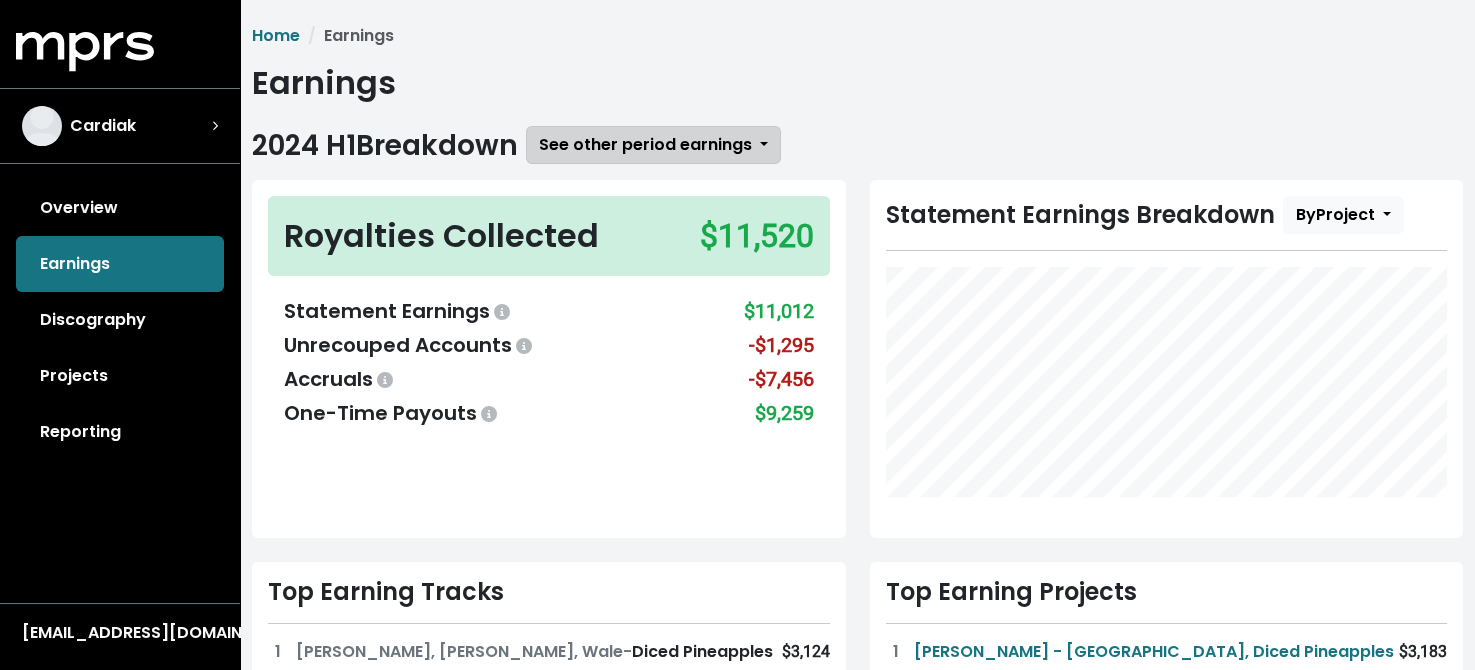 click on "See other period earnings" at bounding box center (645, 144) 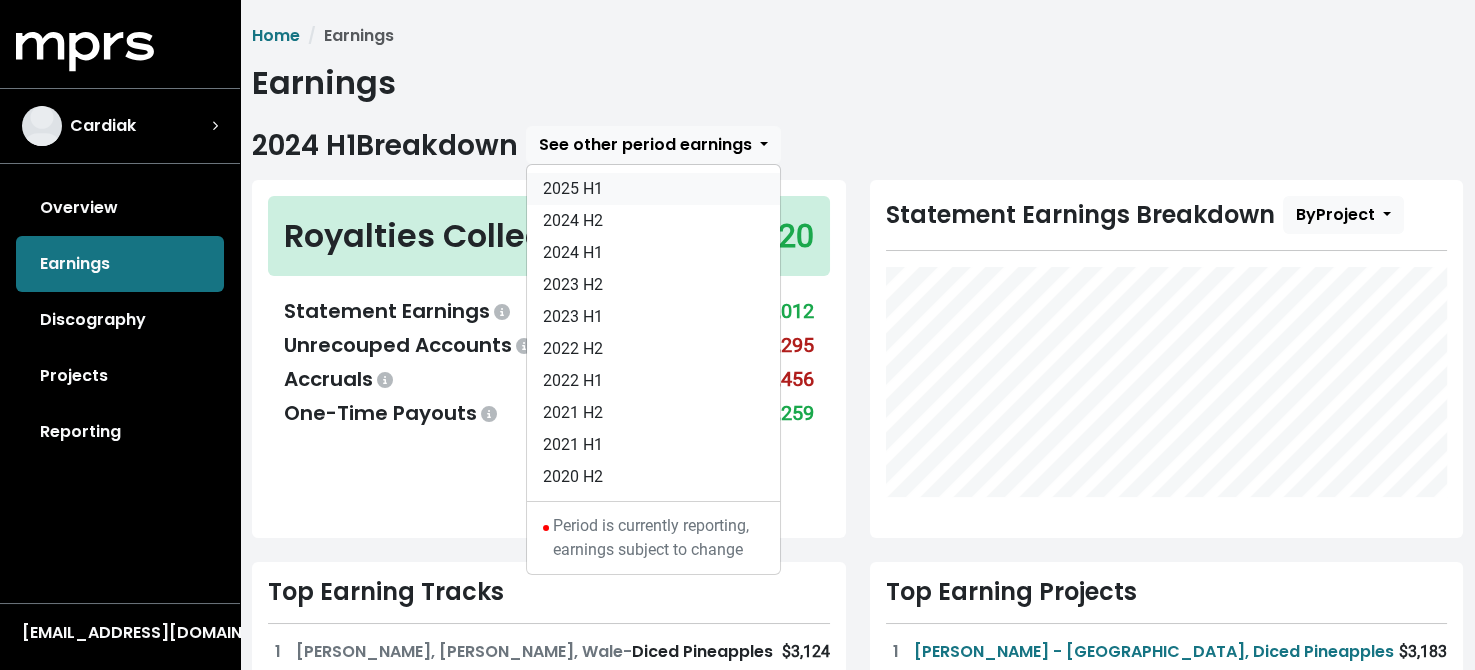 click on "2025 H1" at bounding box center (653, 189) 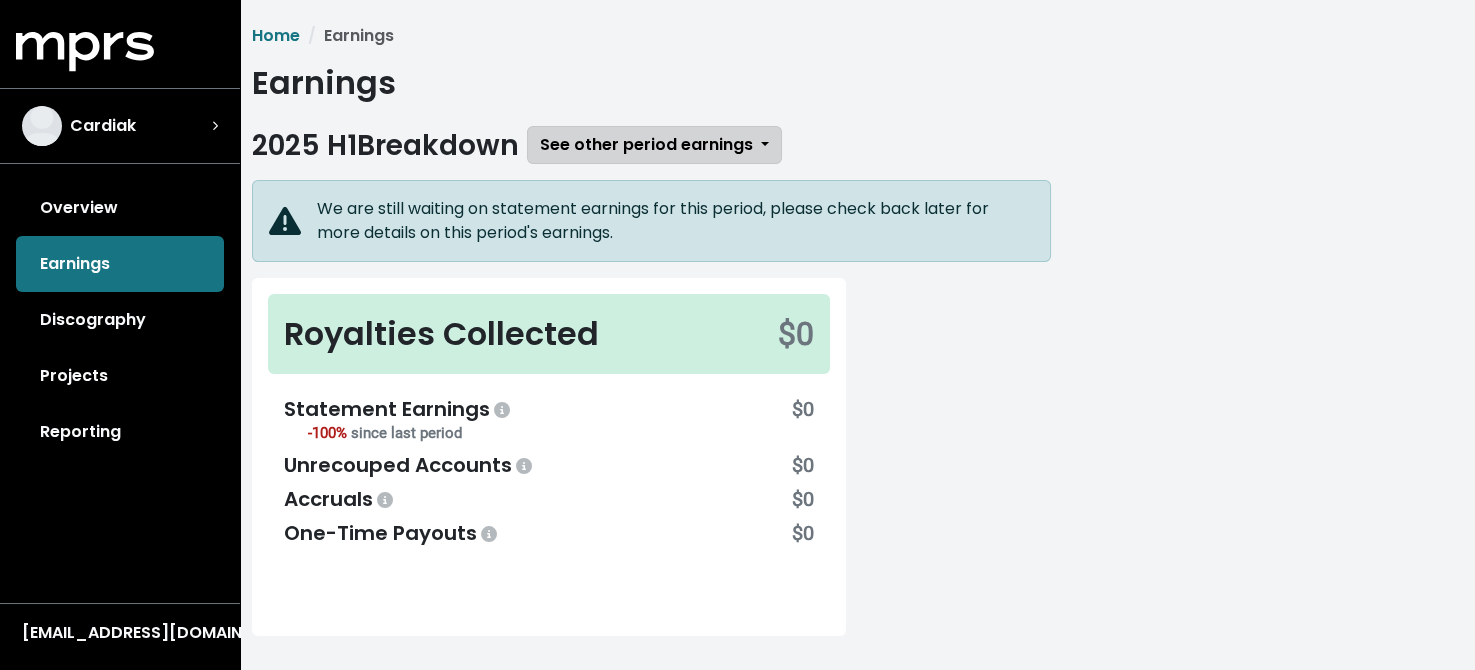 click on "See other period earnings" at bounding box center [646, 144] 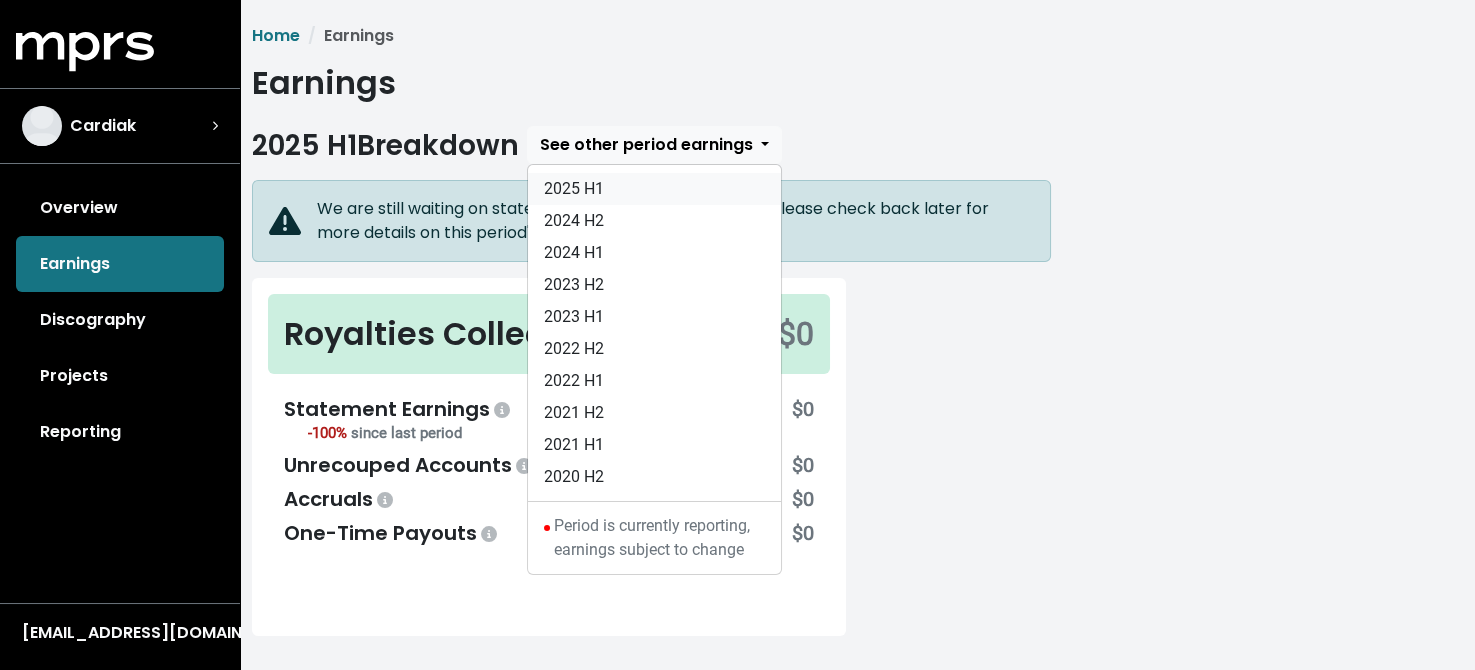 click on "2025 H1" at bounding box center (654, 189) 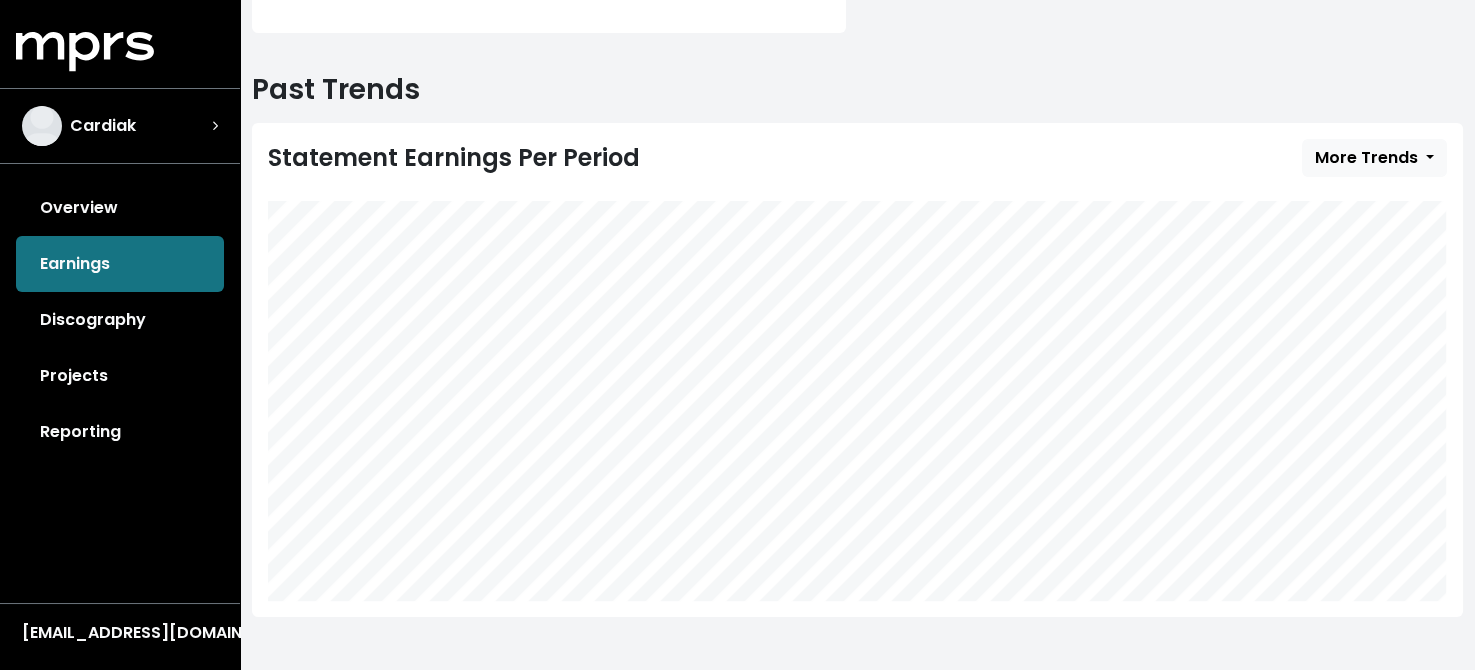 scroll, scrollTop: 104, scrollLeft: 0, axis: vertical 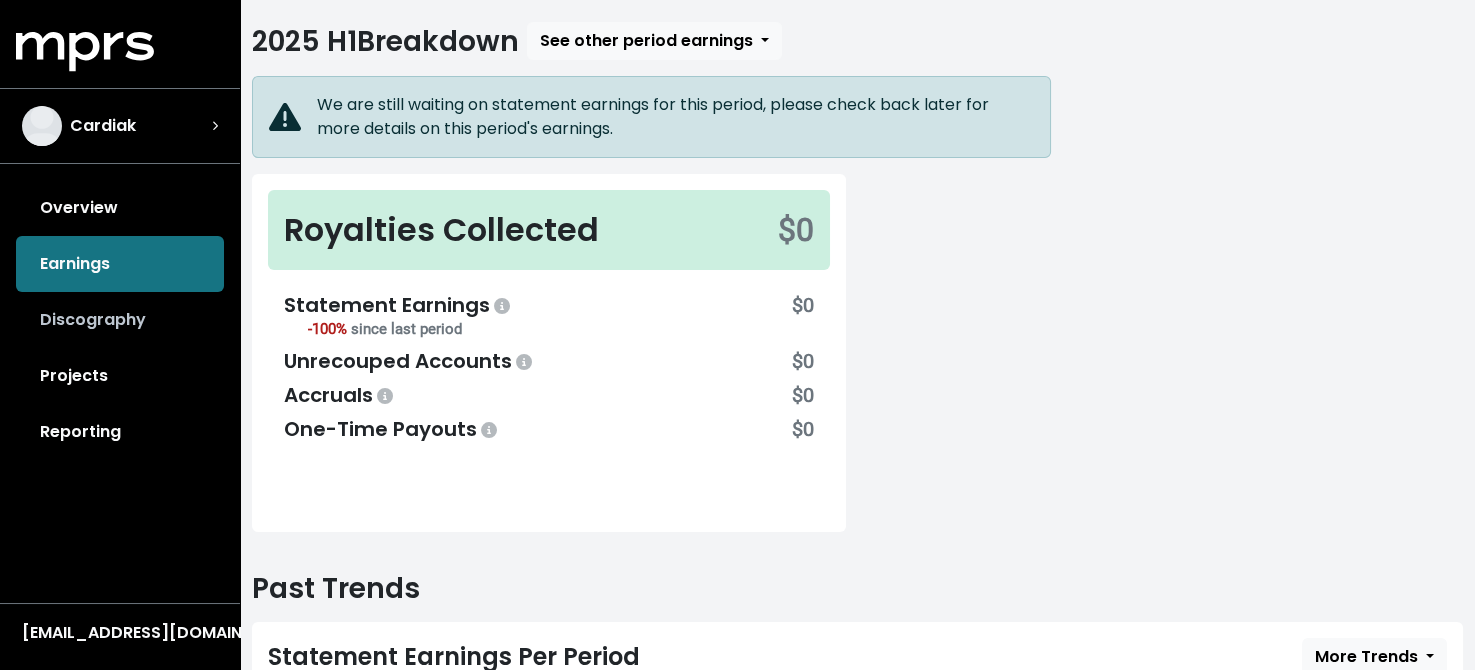 click on "Discography" at bounding box center (120, 320) 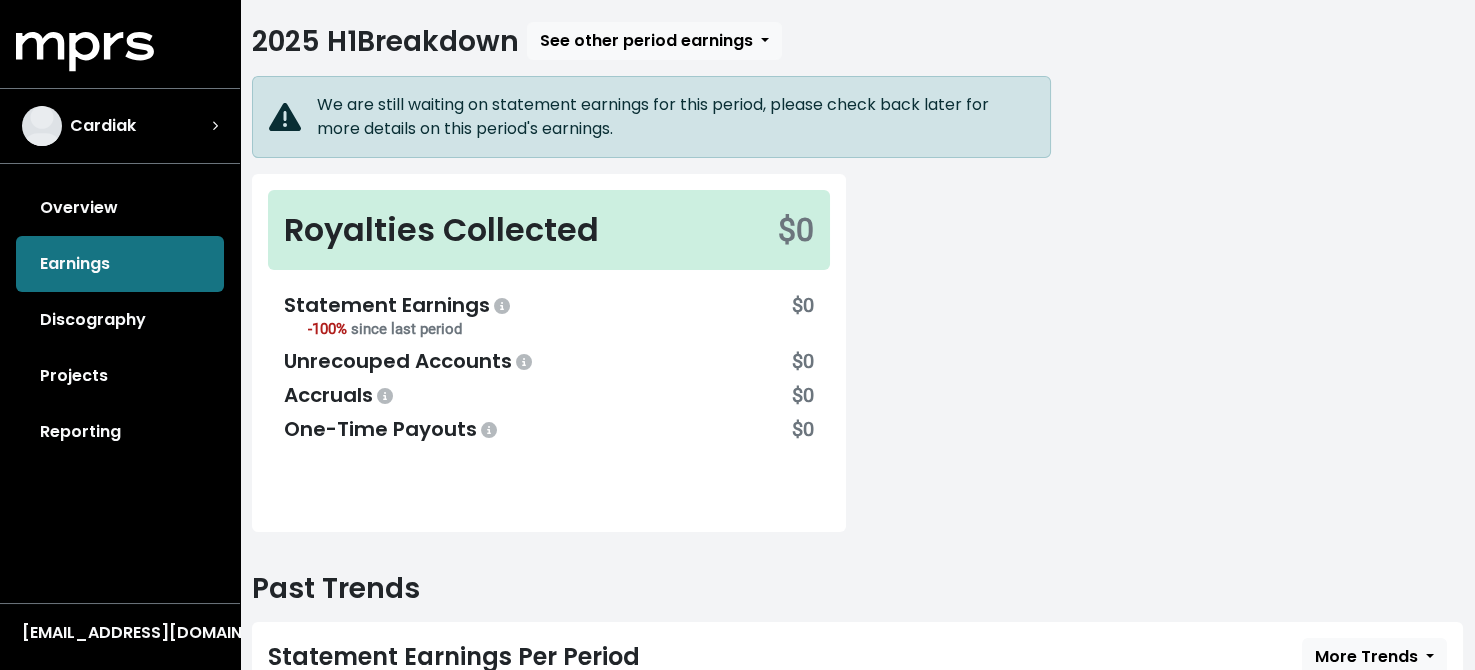 scroll, scrollTop: 0, scrollLeft: 0, axis: both 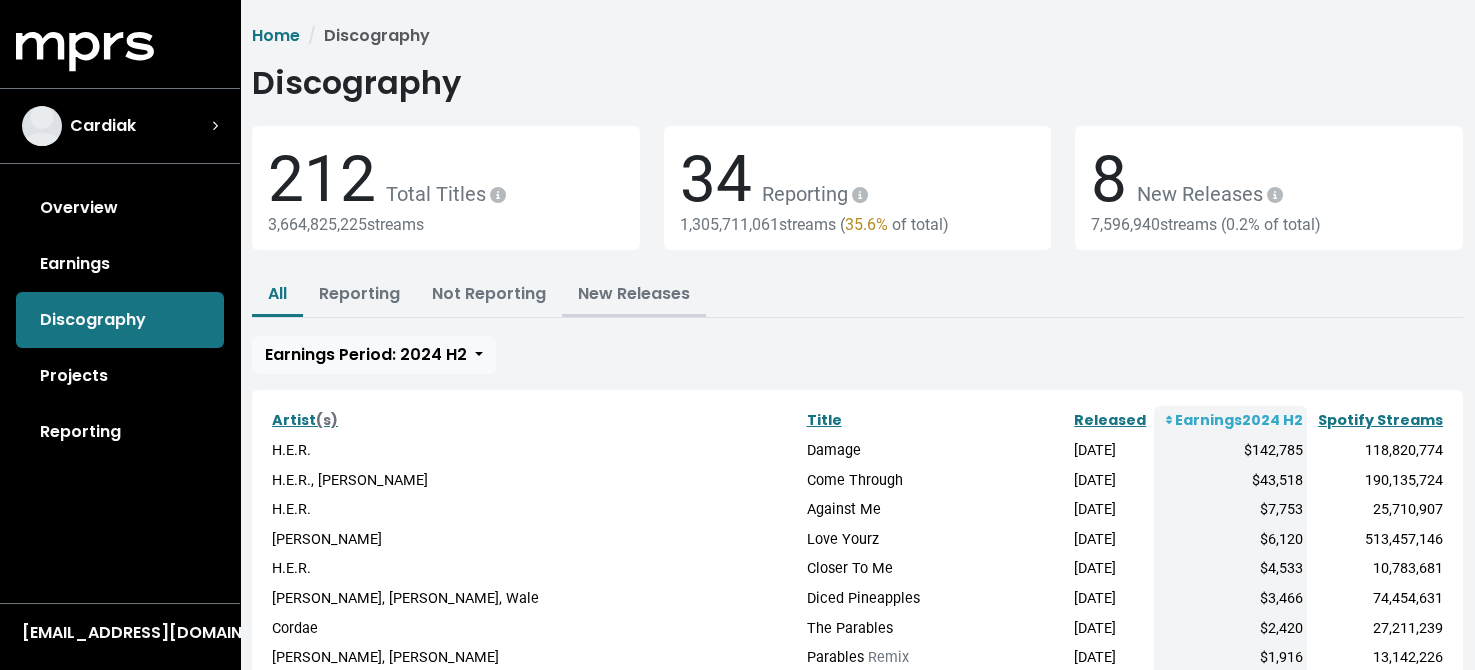 click on "New Releases" at bounding box center (634, 295) 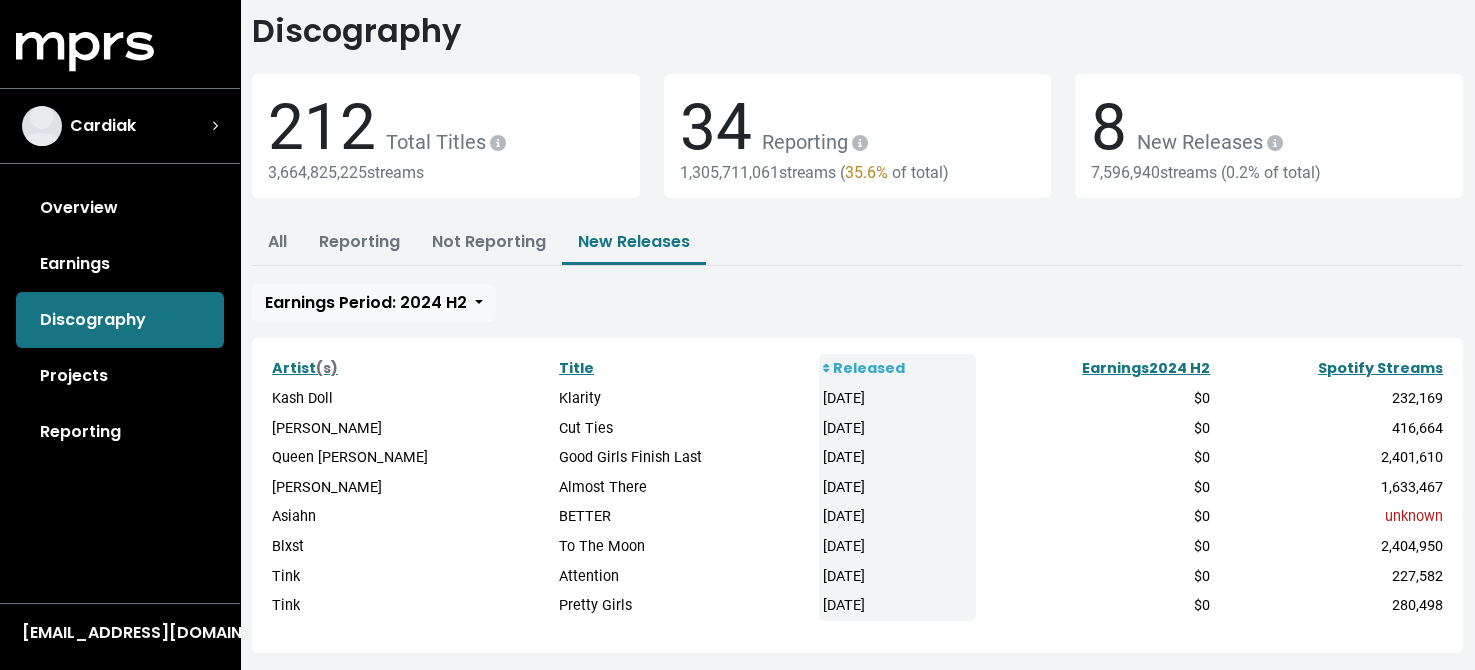 scroll, scrollTop: 81, scrollLeft: 0, axis: vertical 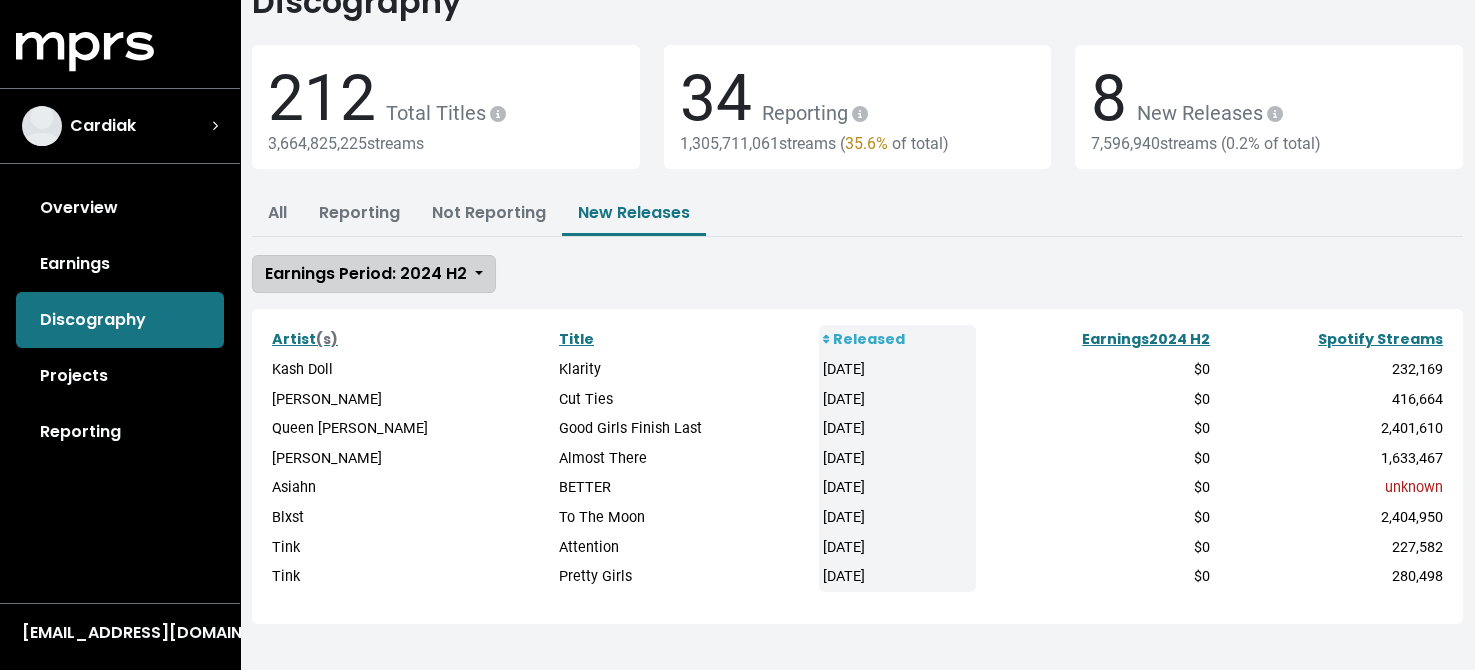 click on "Earnings Period: 2024 H2" at bounding box center (366, 273) 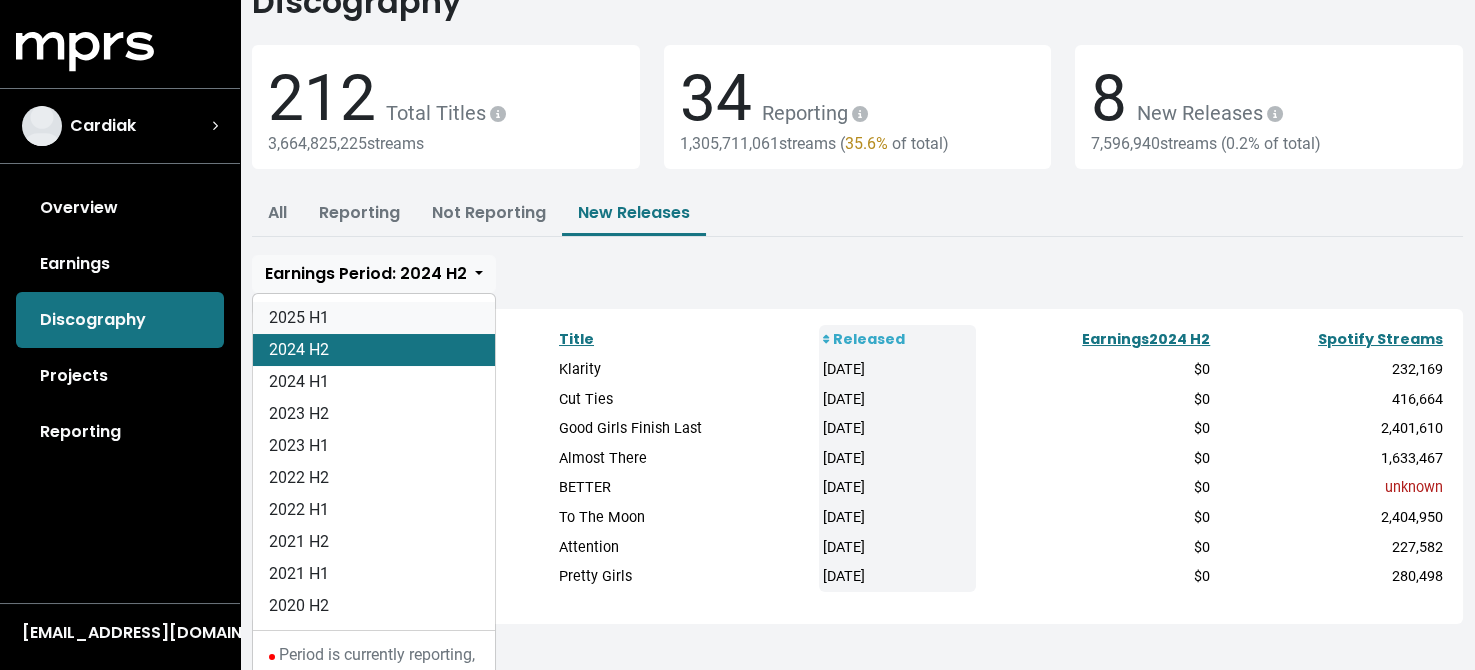 click on "2025 H1" at bounding box center (374, 318) 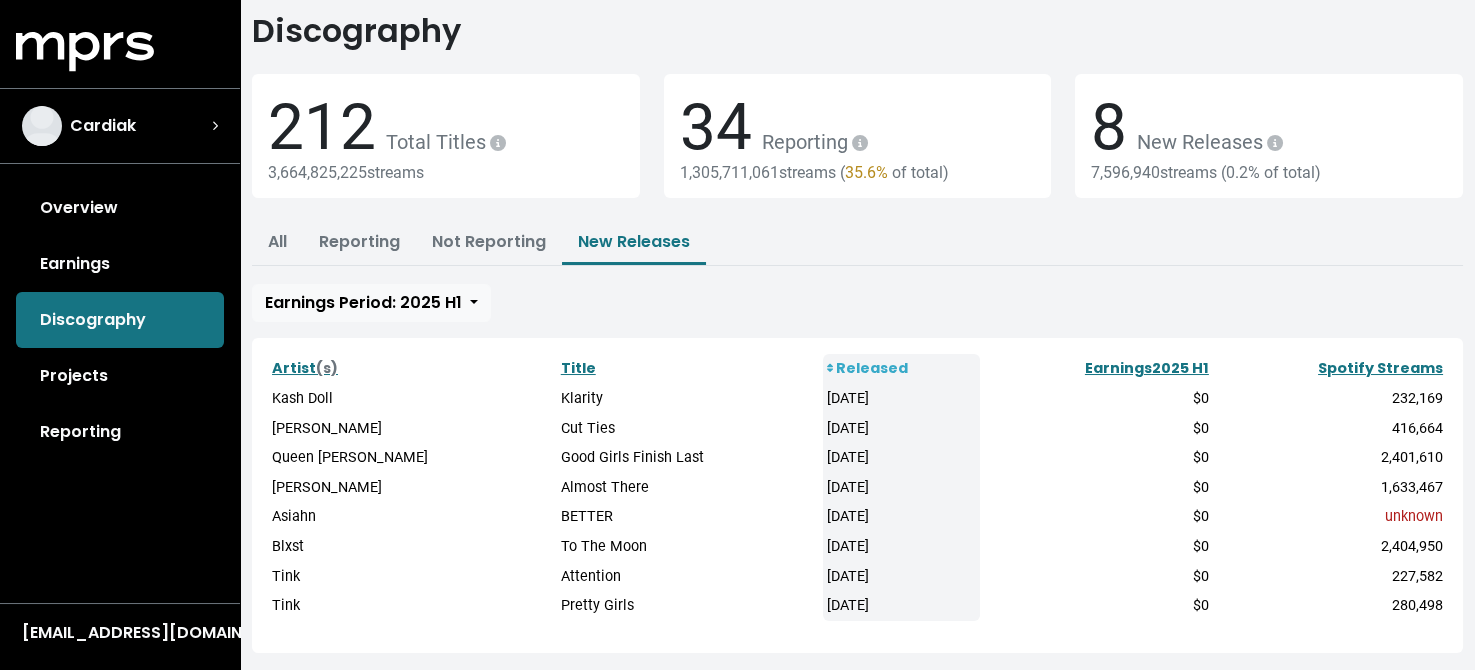 scroll, scrollTop: 81, scrollLeft: 0, axis: vertical 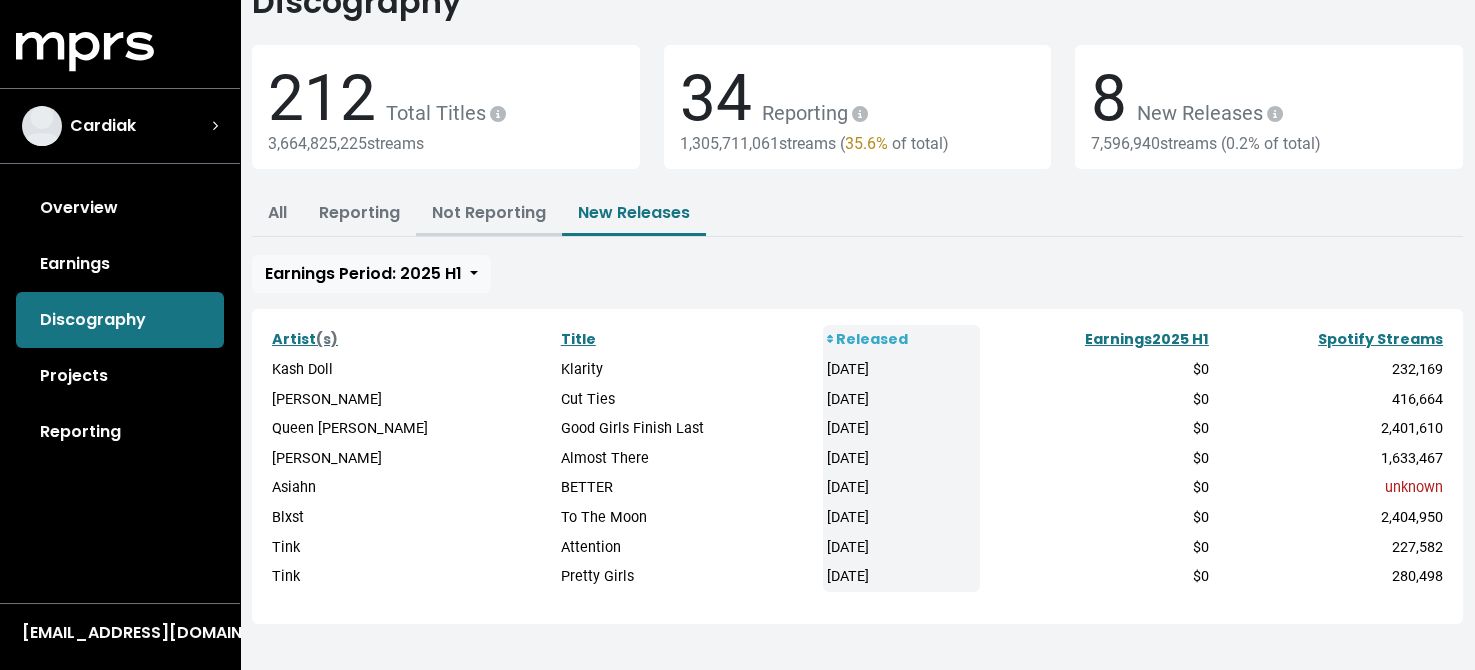 click on "Not Reporting" at bounding box center [489, 212] 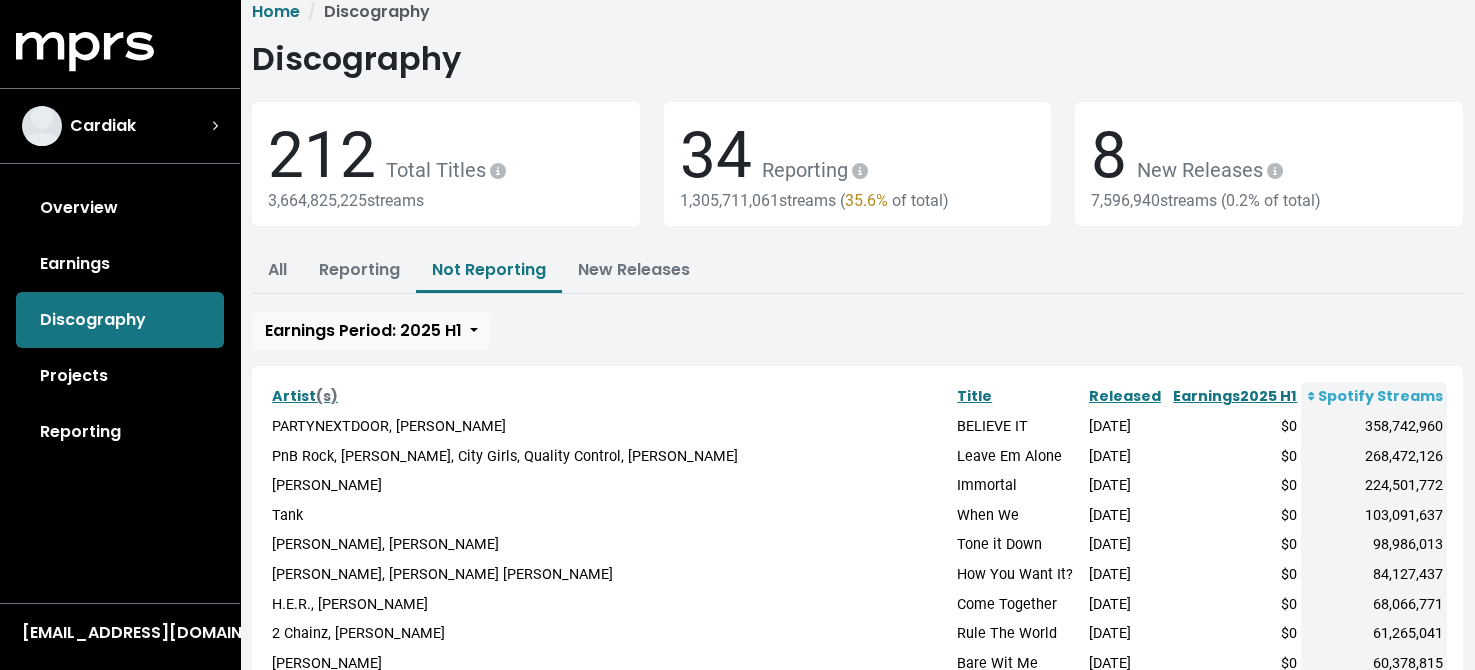 scroll, scrollTop: 0, scrollLeft: 0, axis: both 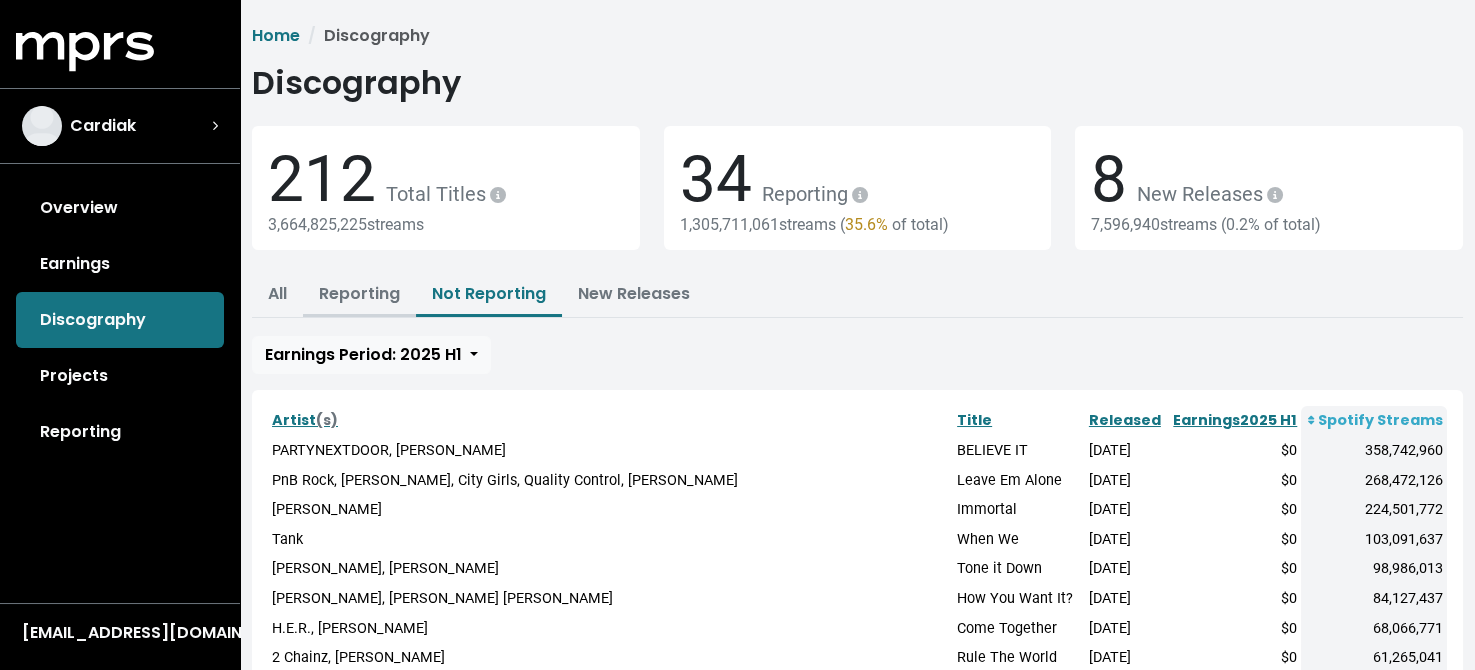 click on "Reporting" at bounding box center (359, 293) 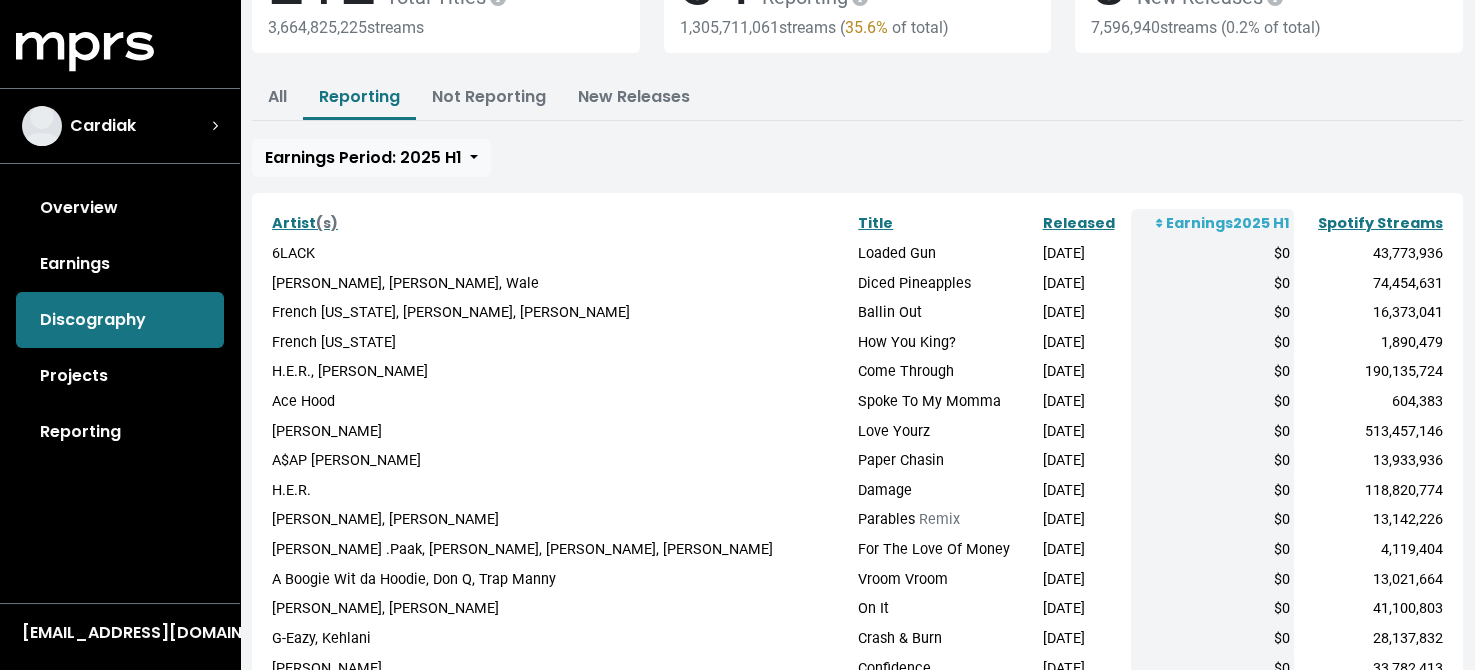 scroll, scrollTop: 200, scrollLeft: 0, axis: vertical 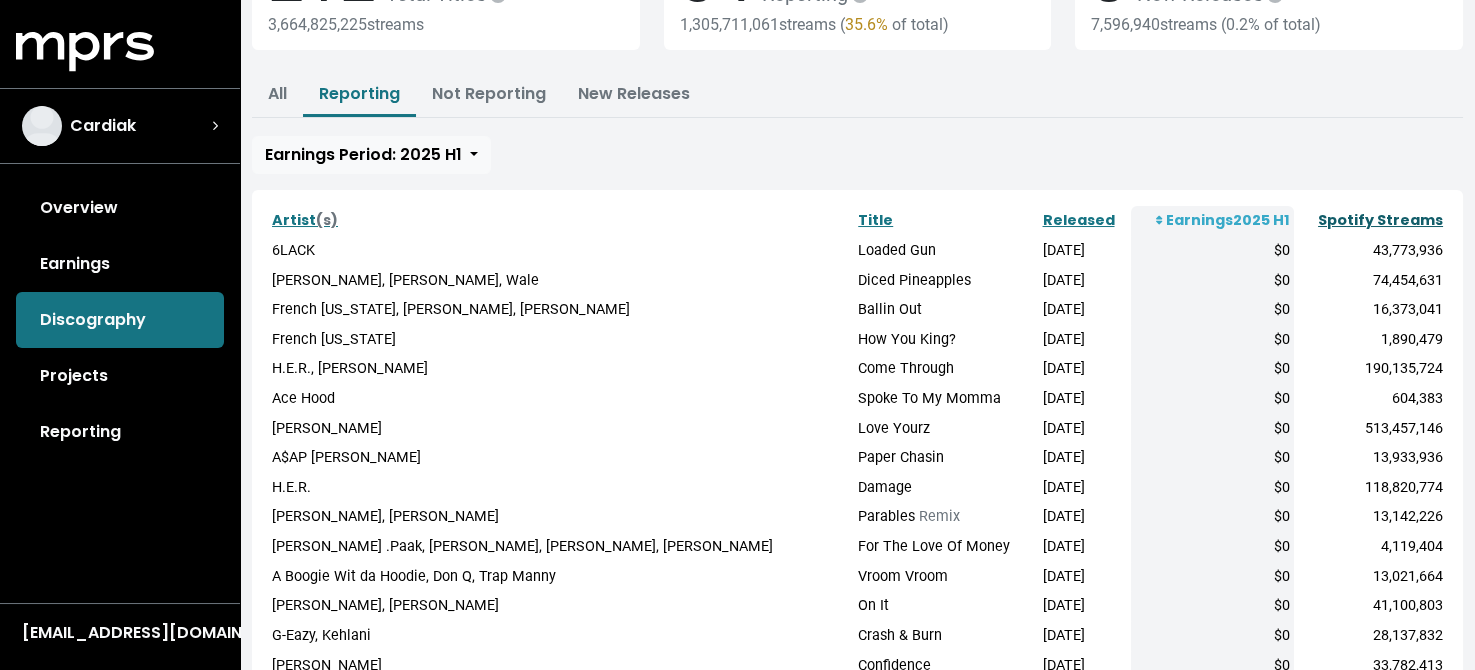 click on "Spotify Streams" 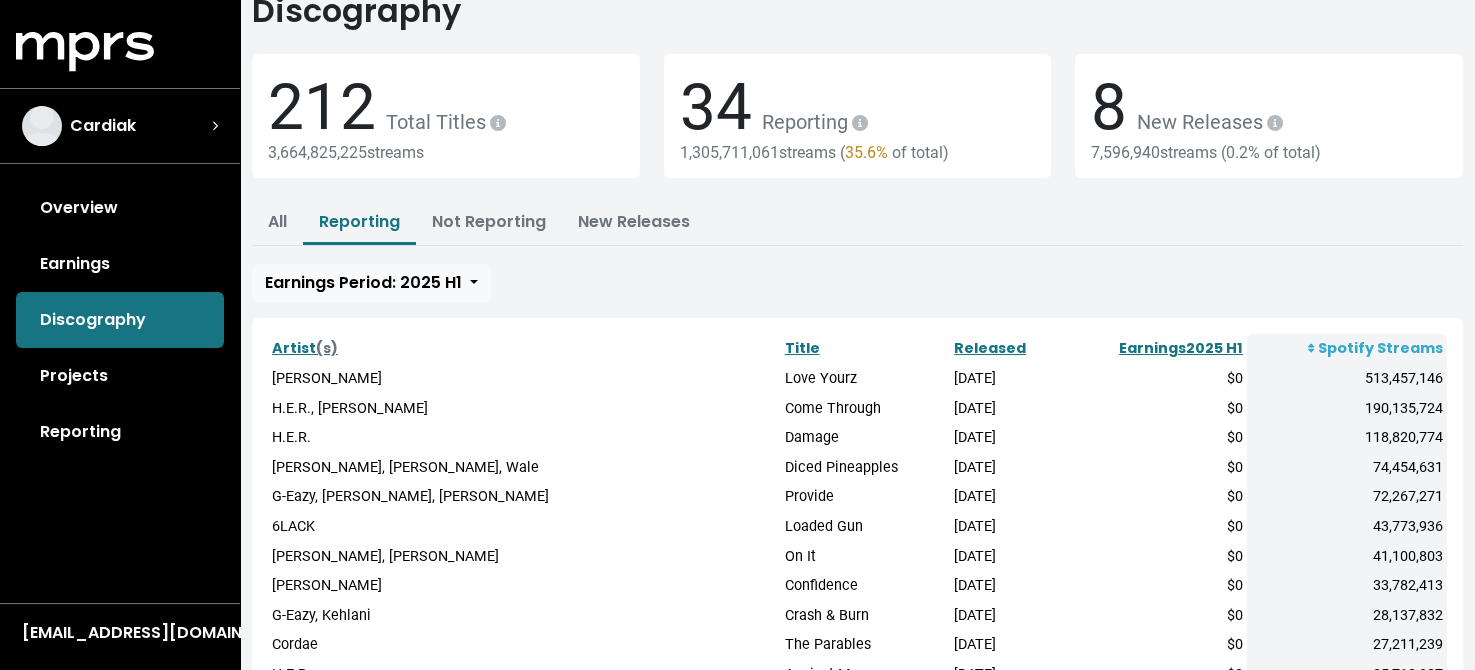scroll, scrollTop: 0, scrollLeft: 0, axis: both 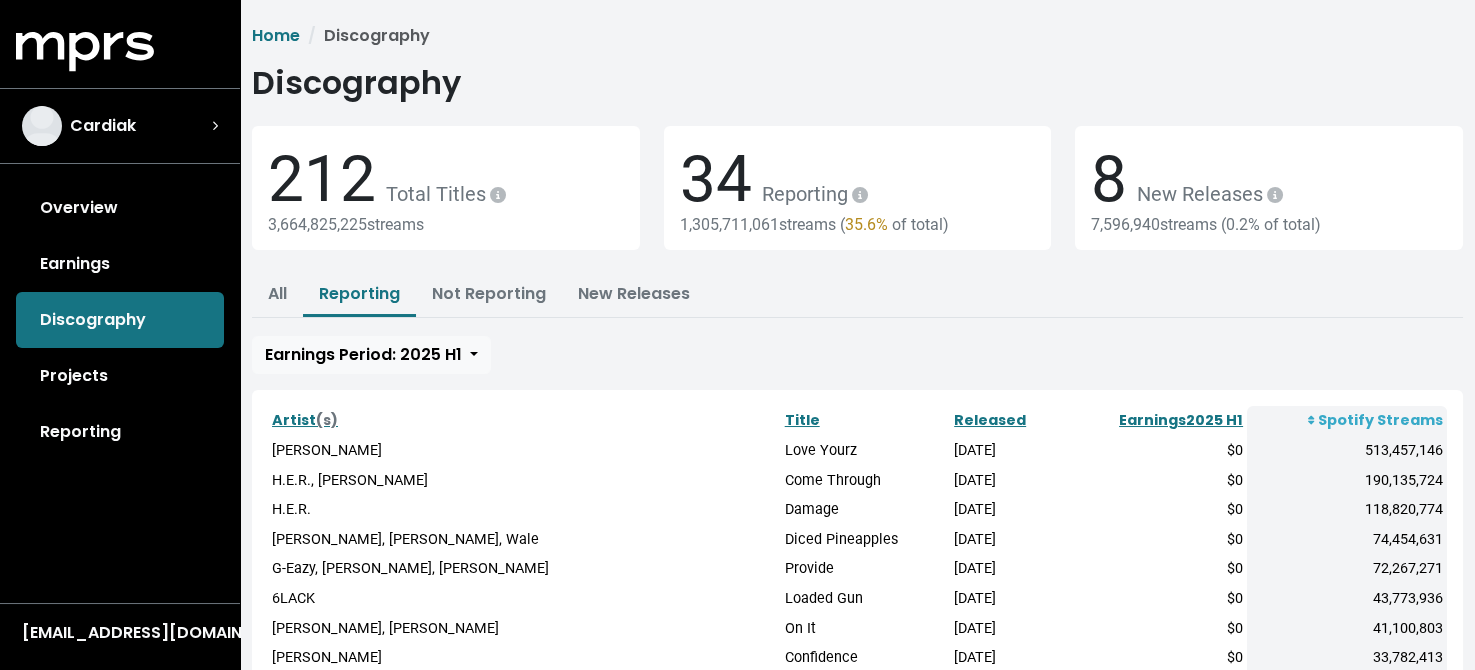 click on "Earnings" at bounding box center (120, 264) 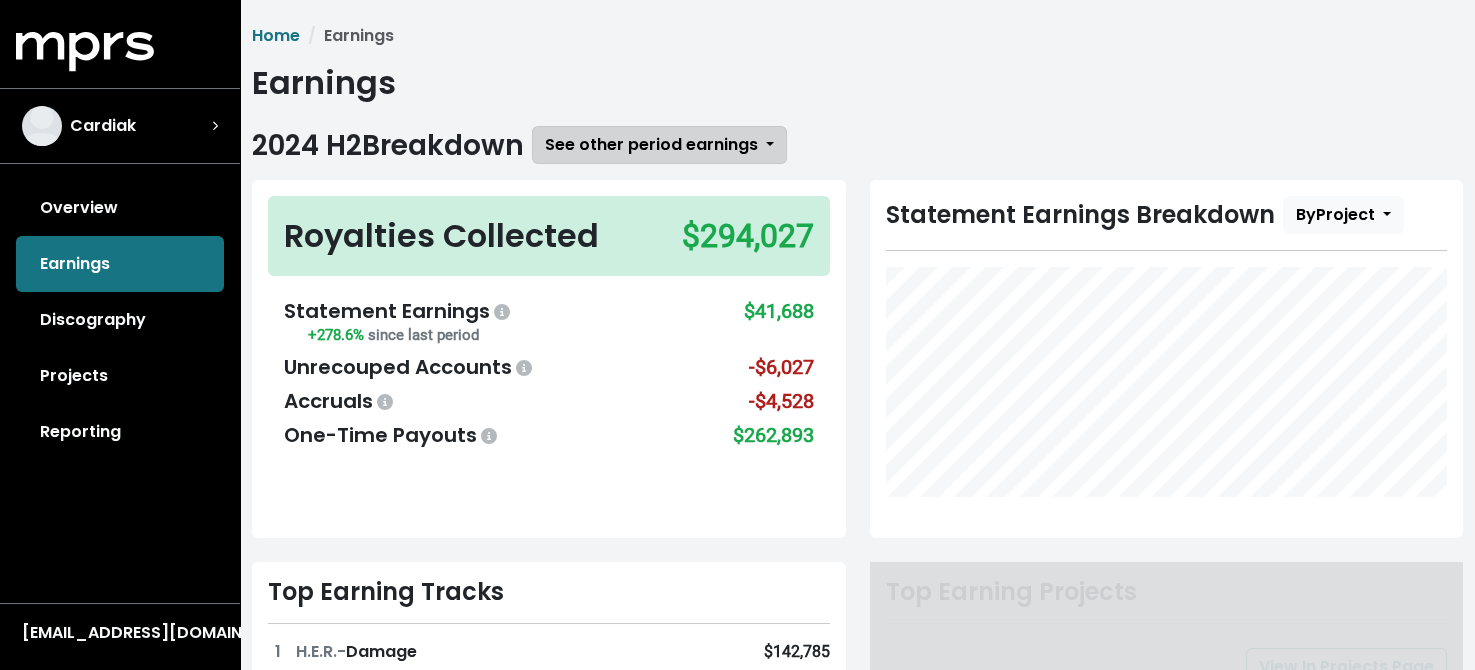 click on "See other period earnings" at bounding box center (651, 144) 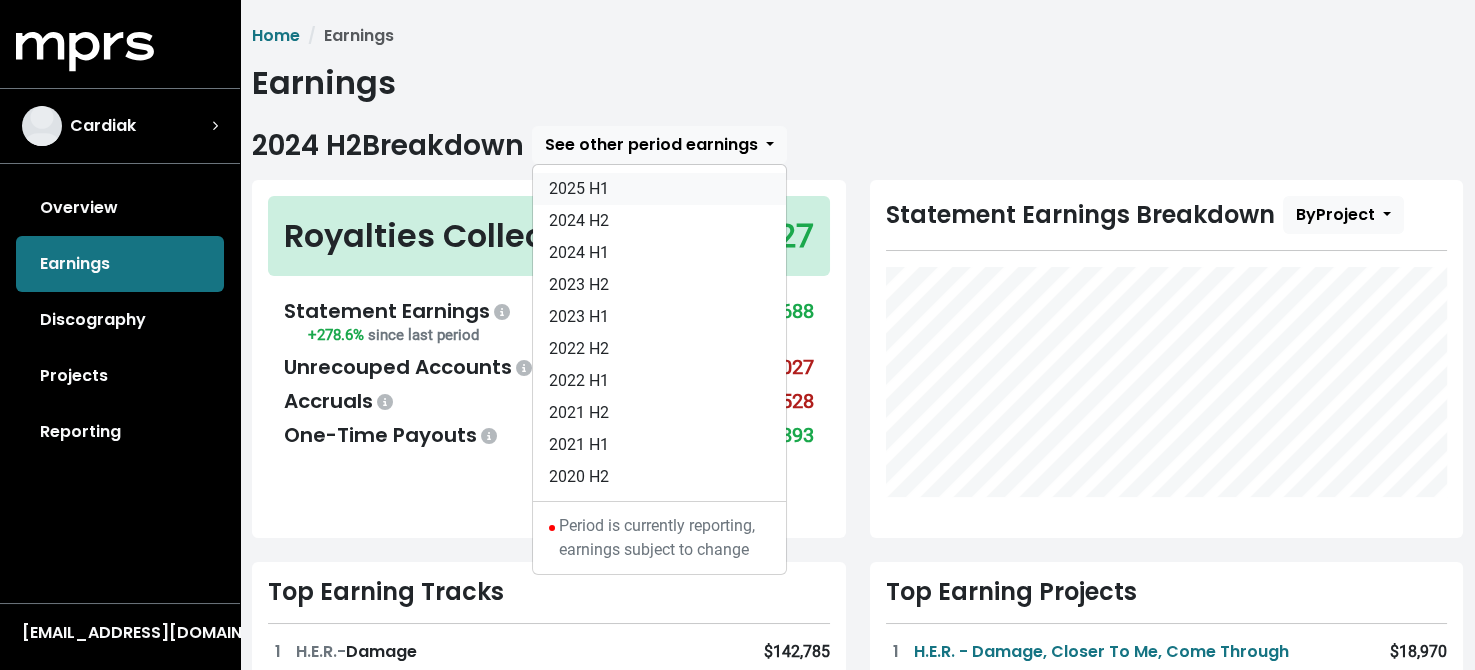 click on "2025 H1" at bounding box center [659, 189] 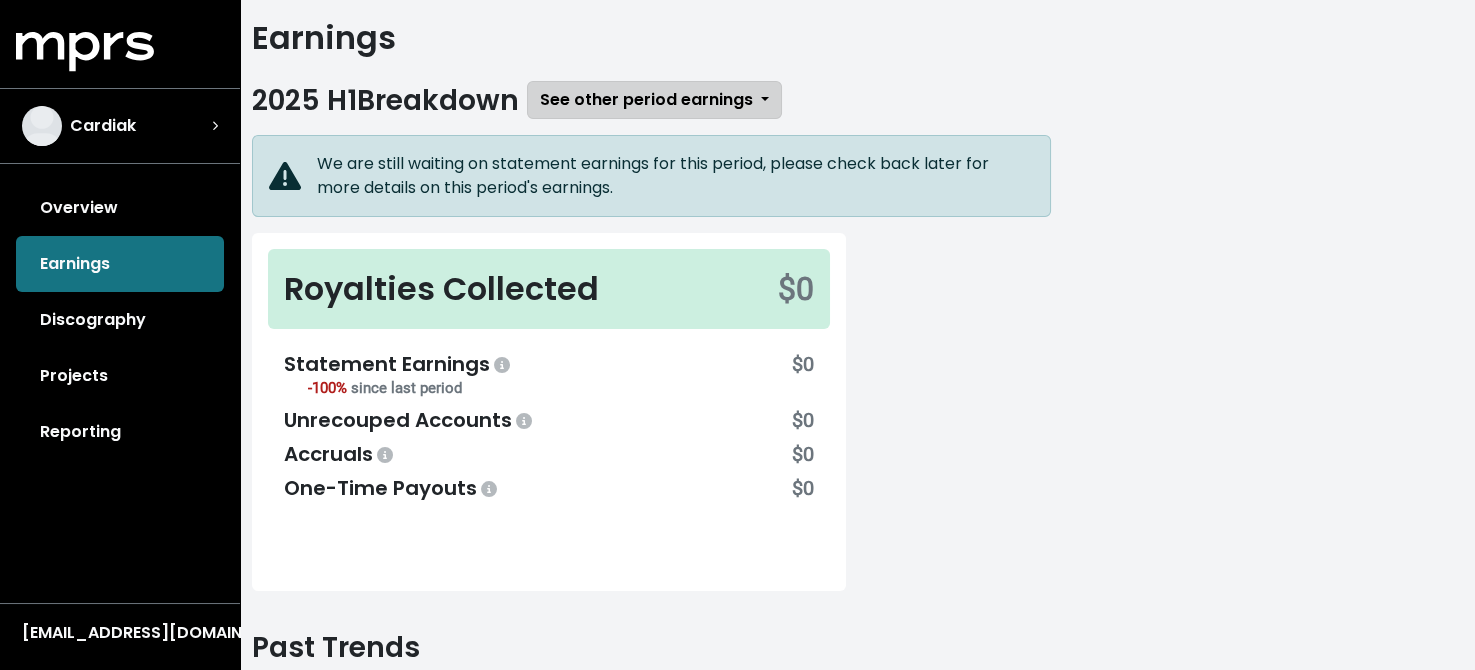 scroll, scrollTop: 0, scrollLeft: 0, axis: both 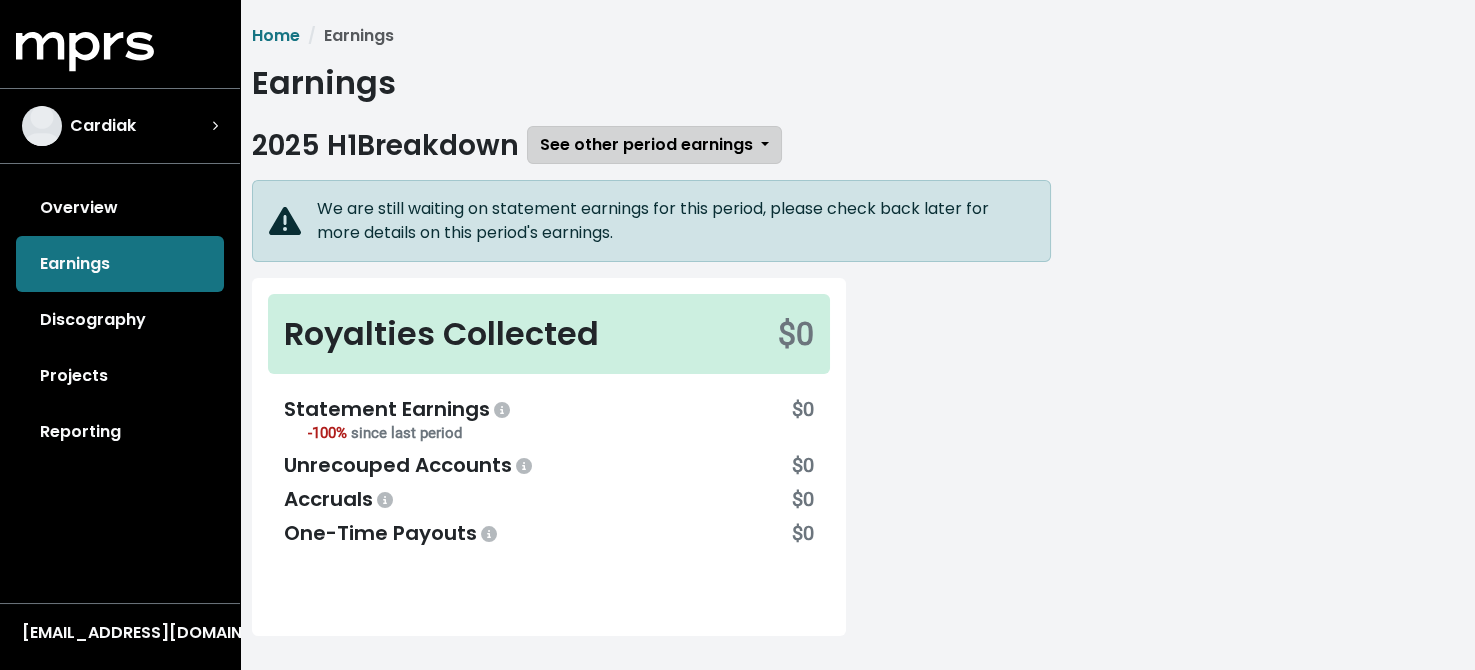 click on "See other period earnings" at bounding box center (646, 144) 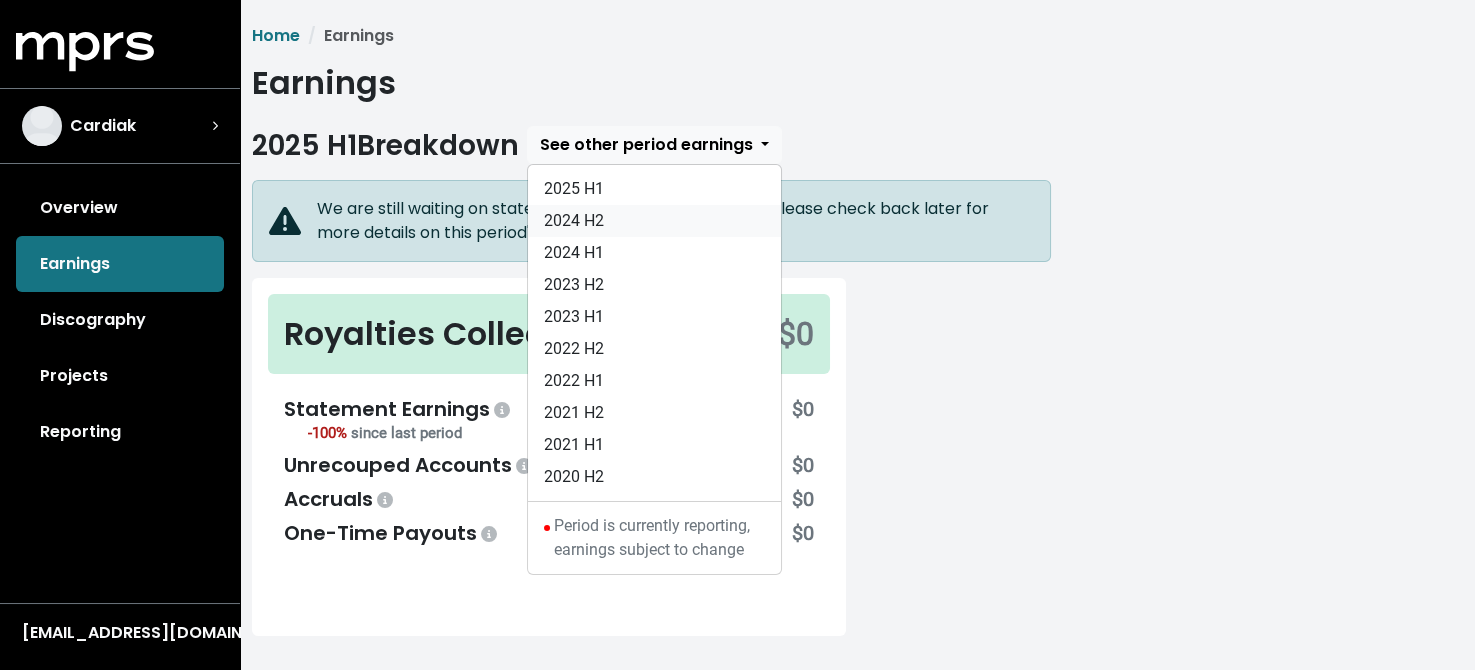 click on "2024 H2" at bounding box center [654, 221] 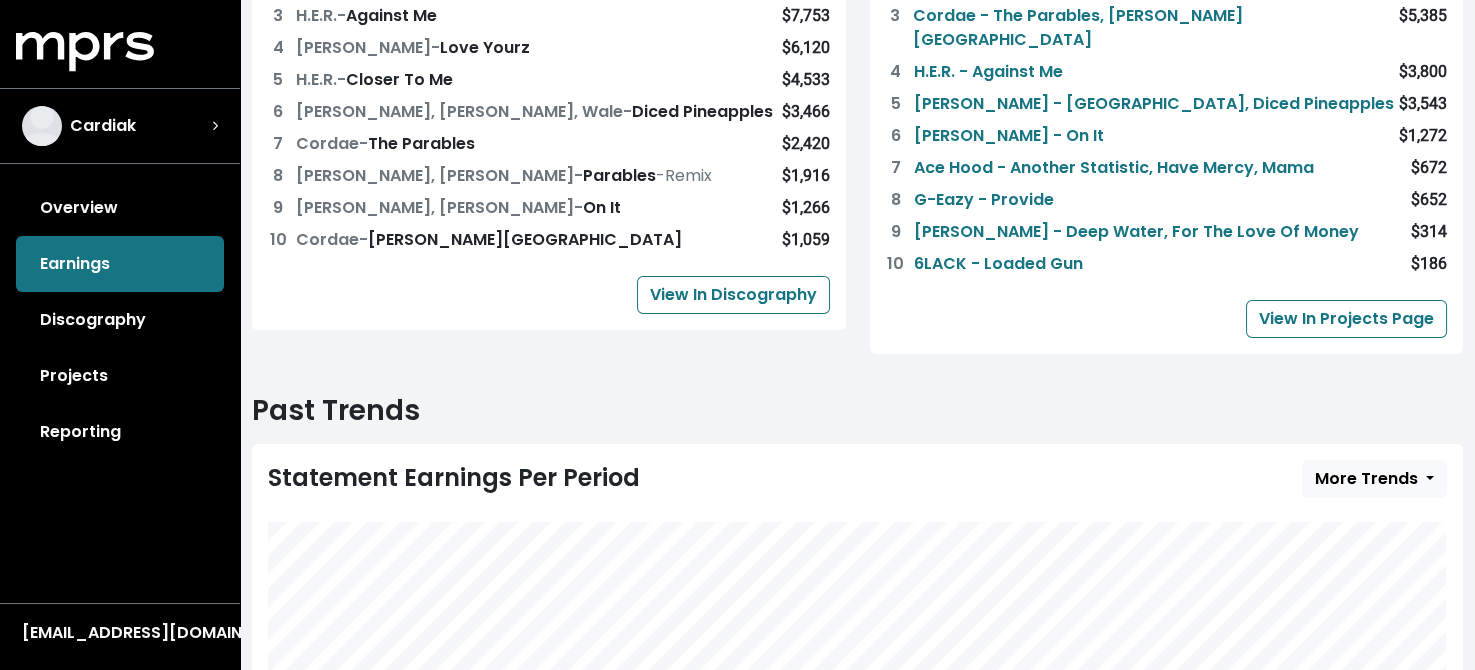 scroll, scrollTop: 997, scrollLeft: 0, axis: vertical 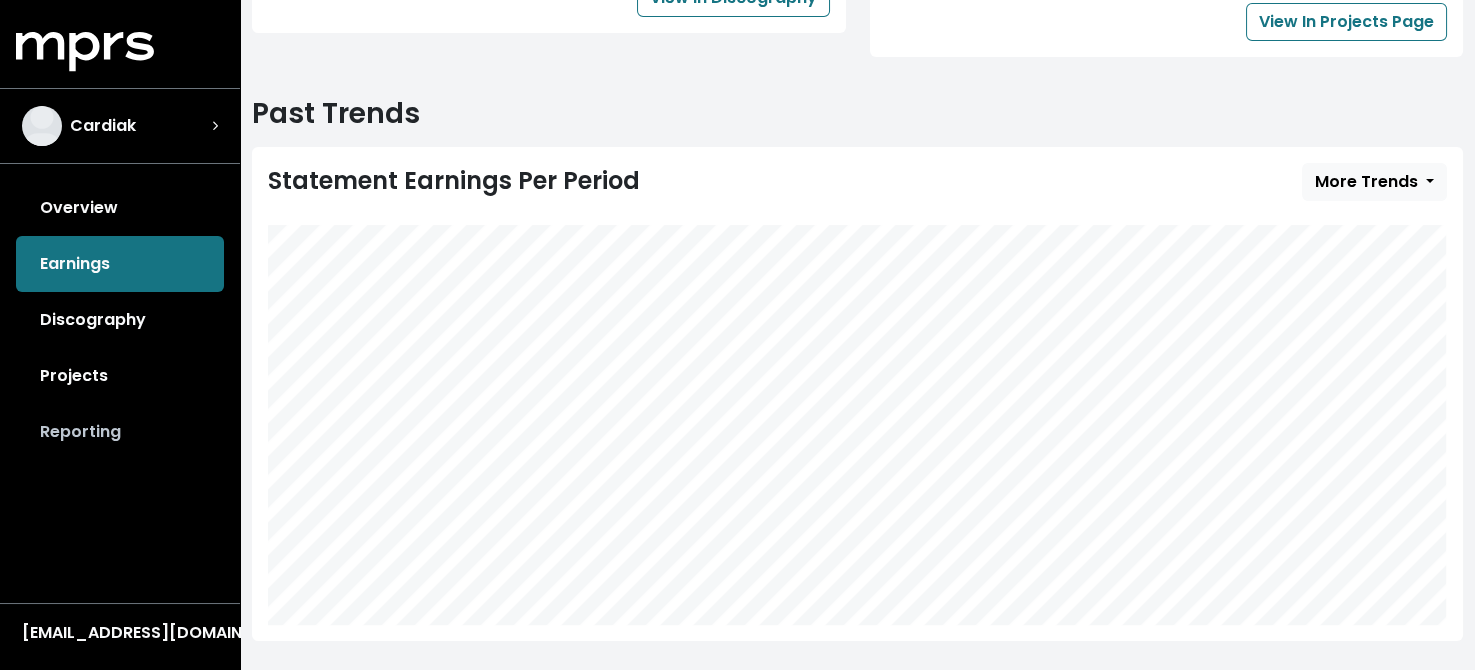 click on "Reporting" at bounding box center (120, 432) 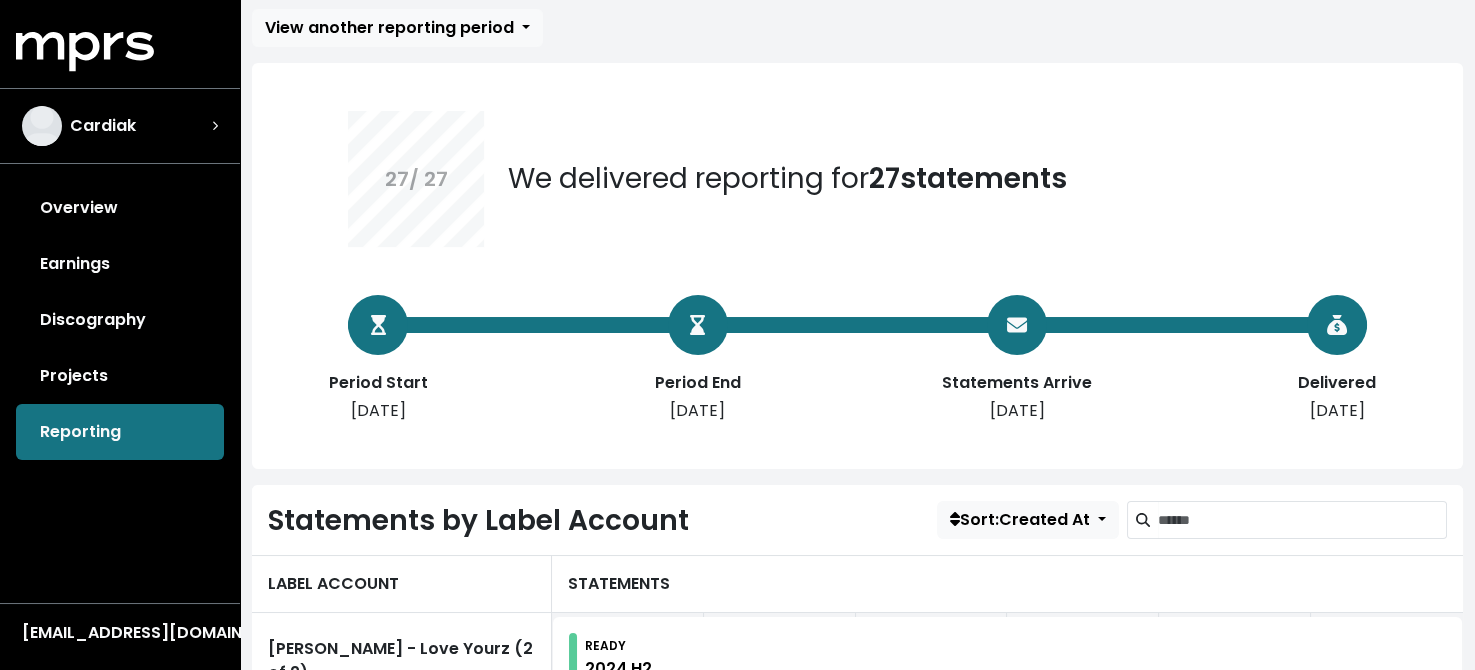scroll, scrollTop: 100, scrollLeft: 0, axis: vertical 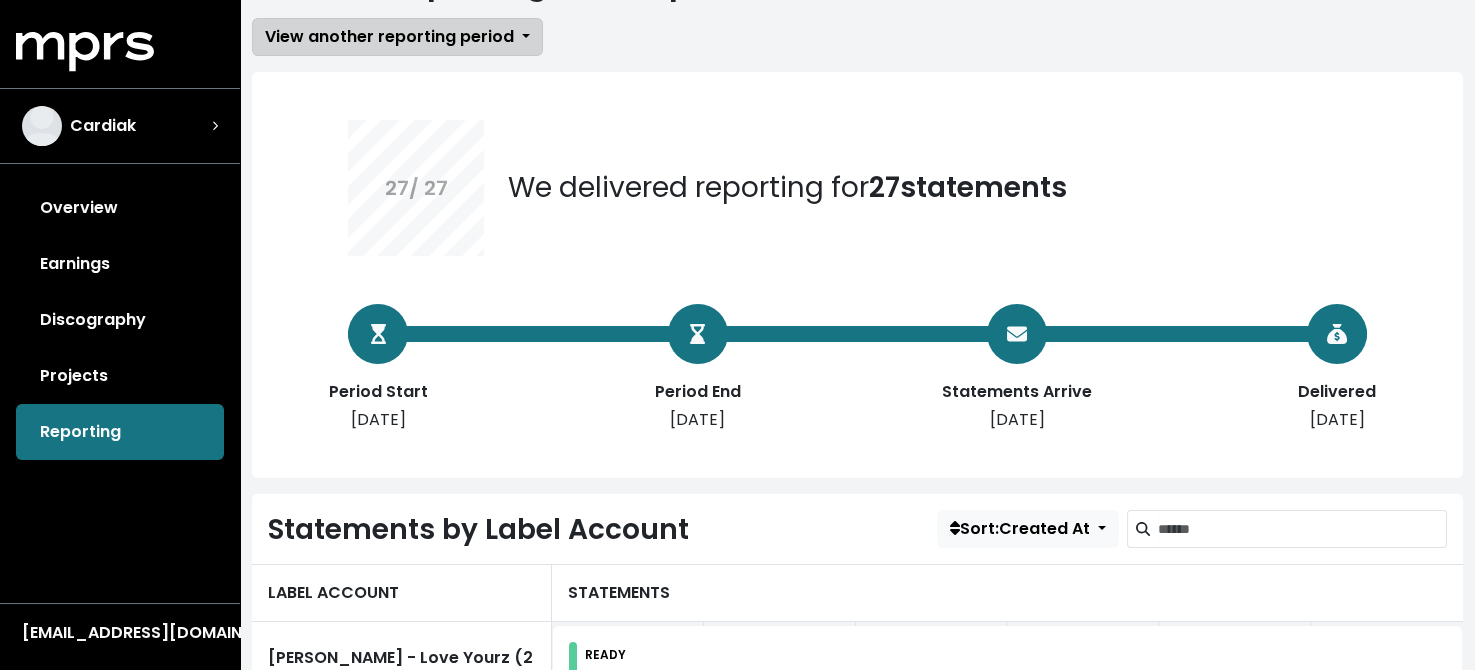 click on "View another reporting period" at bounding box center (389, 36) 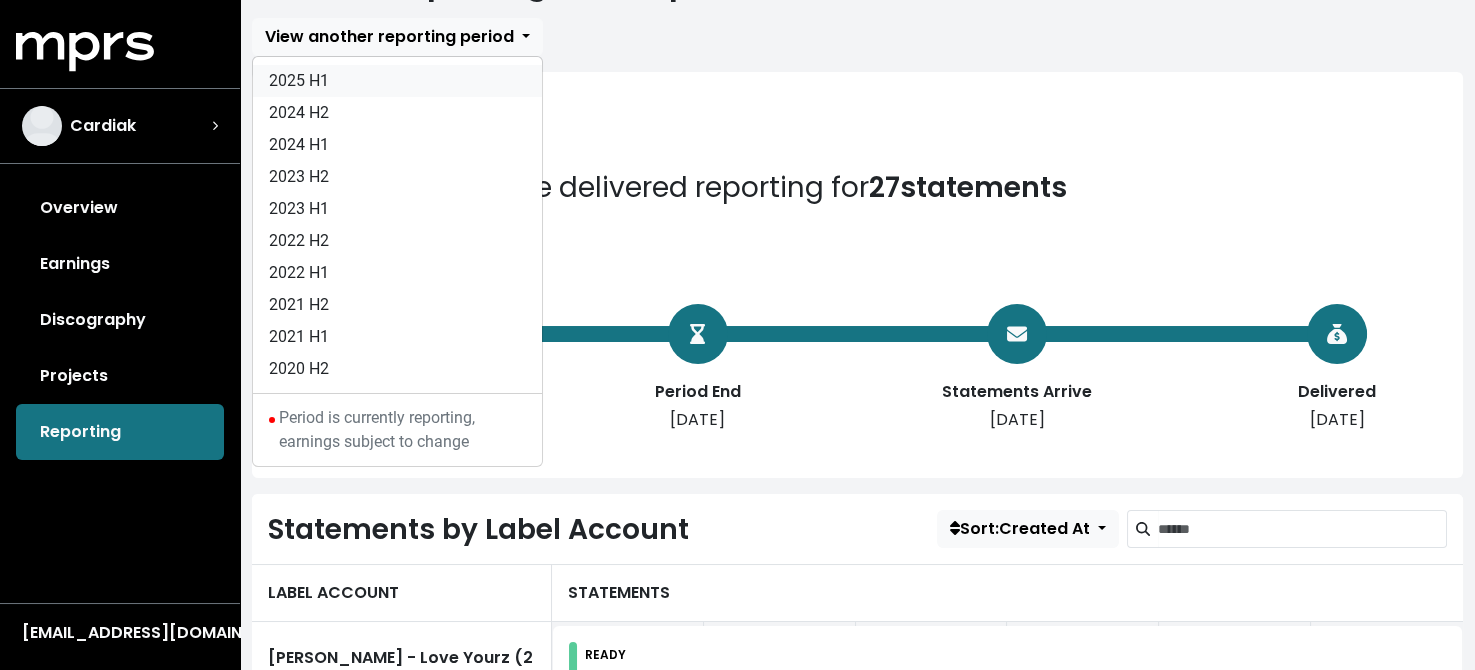 click on "2025 H1" at bounding box center [397, 81] 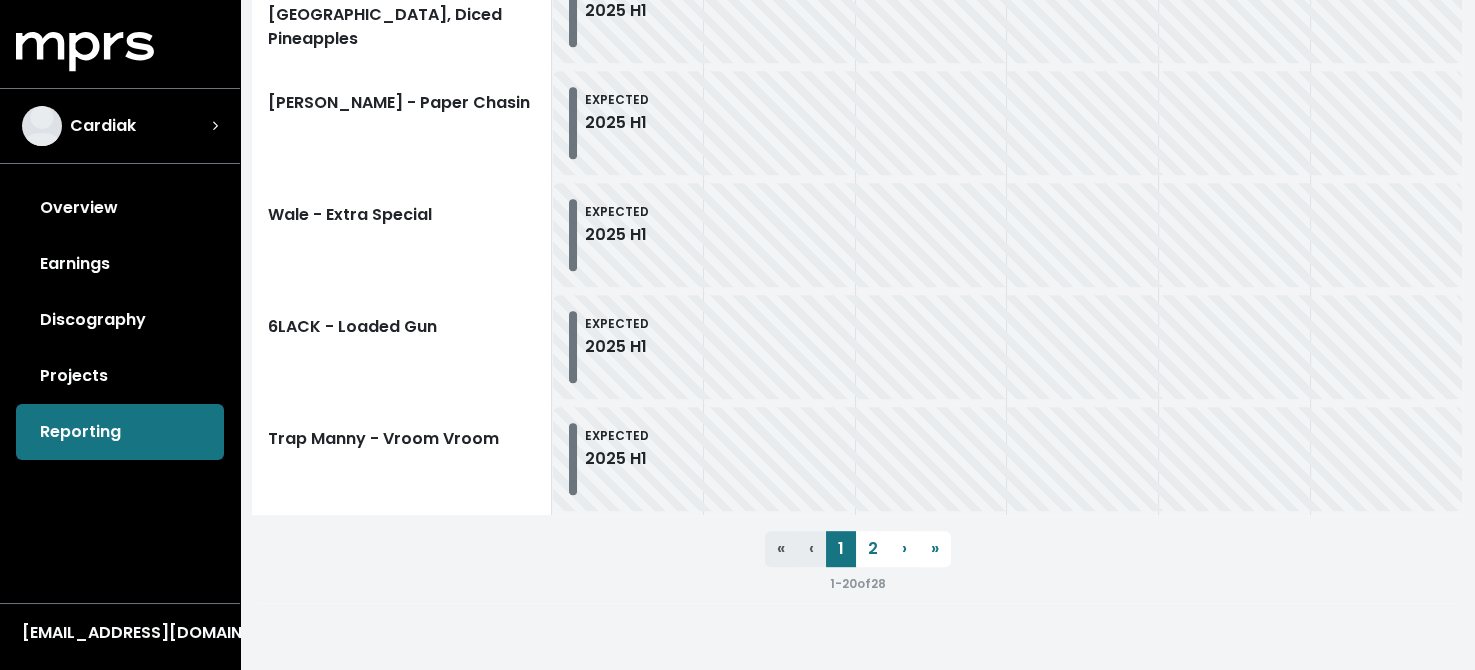 scroll, scrollTop: 2458, scrollLeft: 0, axis: vertical 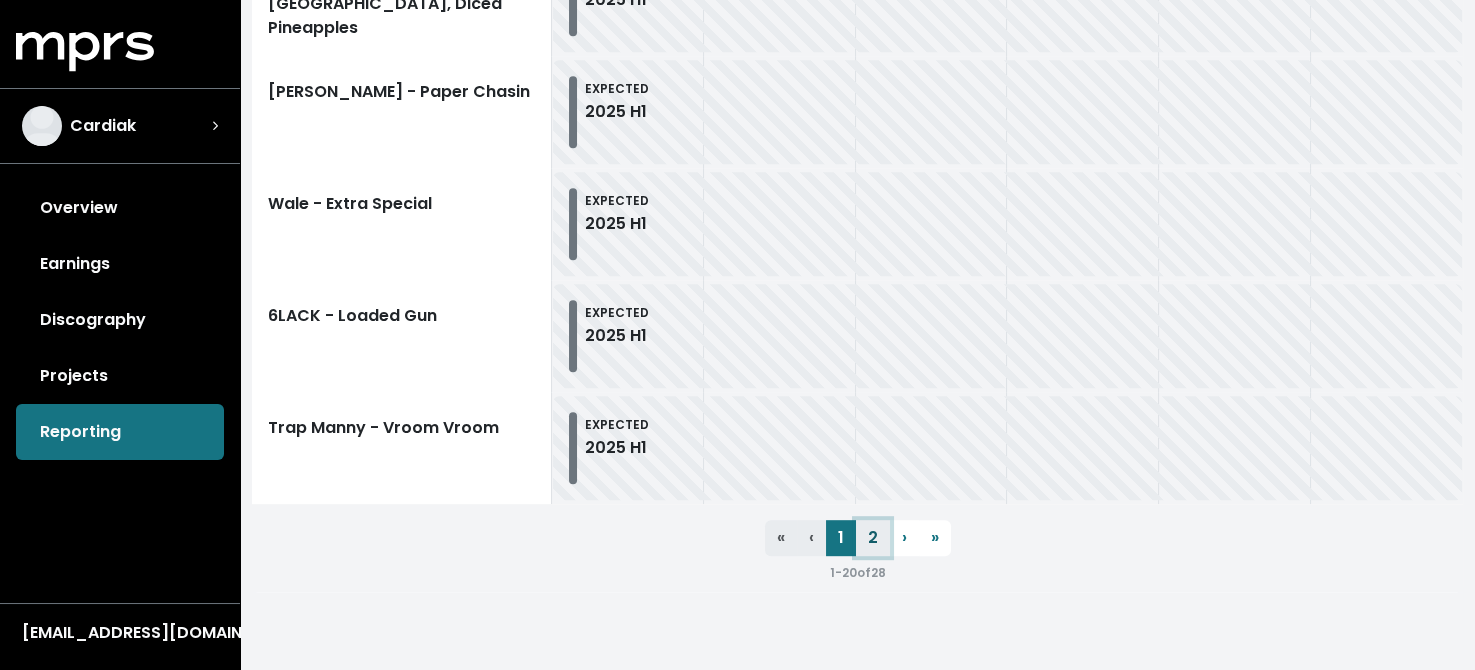 click on "2" at bounding box center (873, 538) 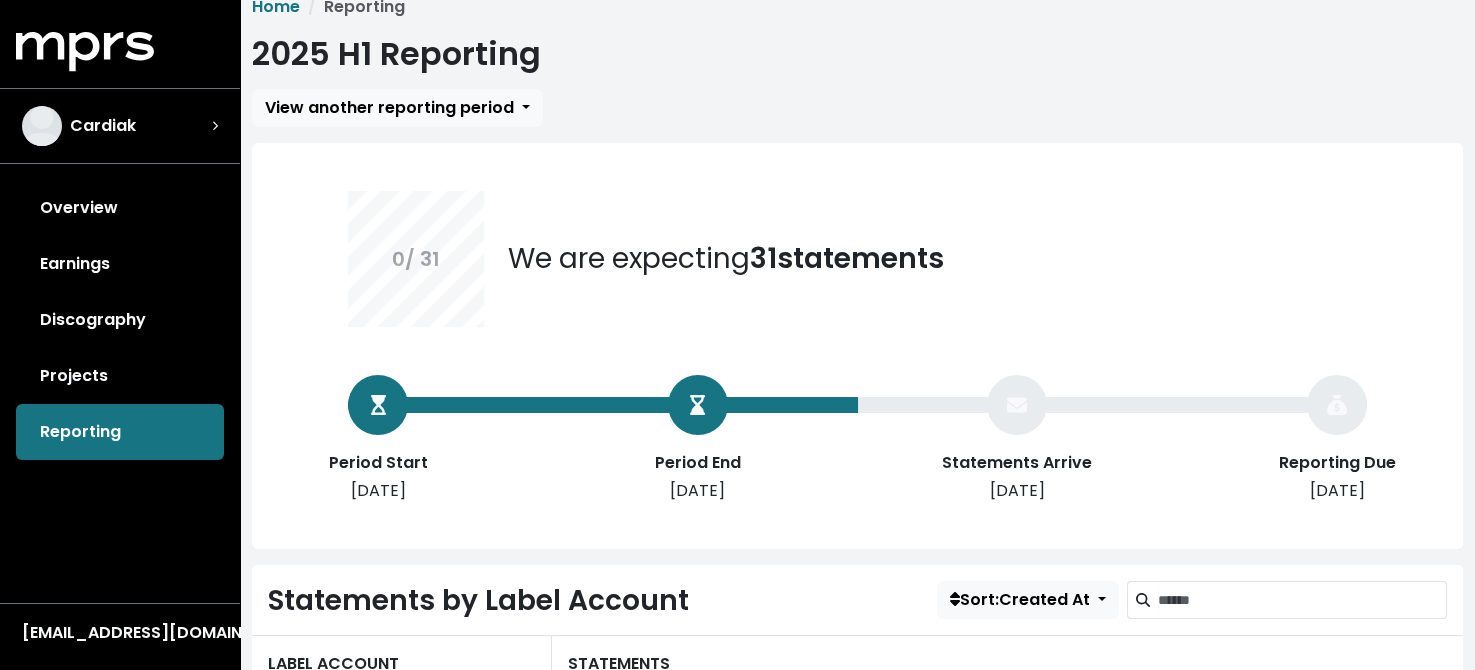 scroll, scrollTop: 0, scrollLeft: 0, axis: both 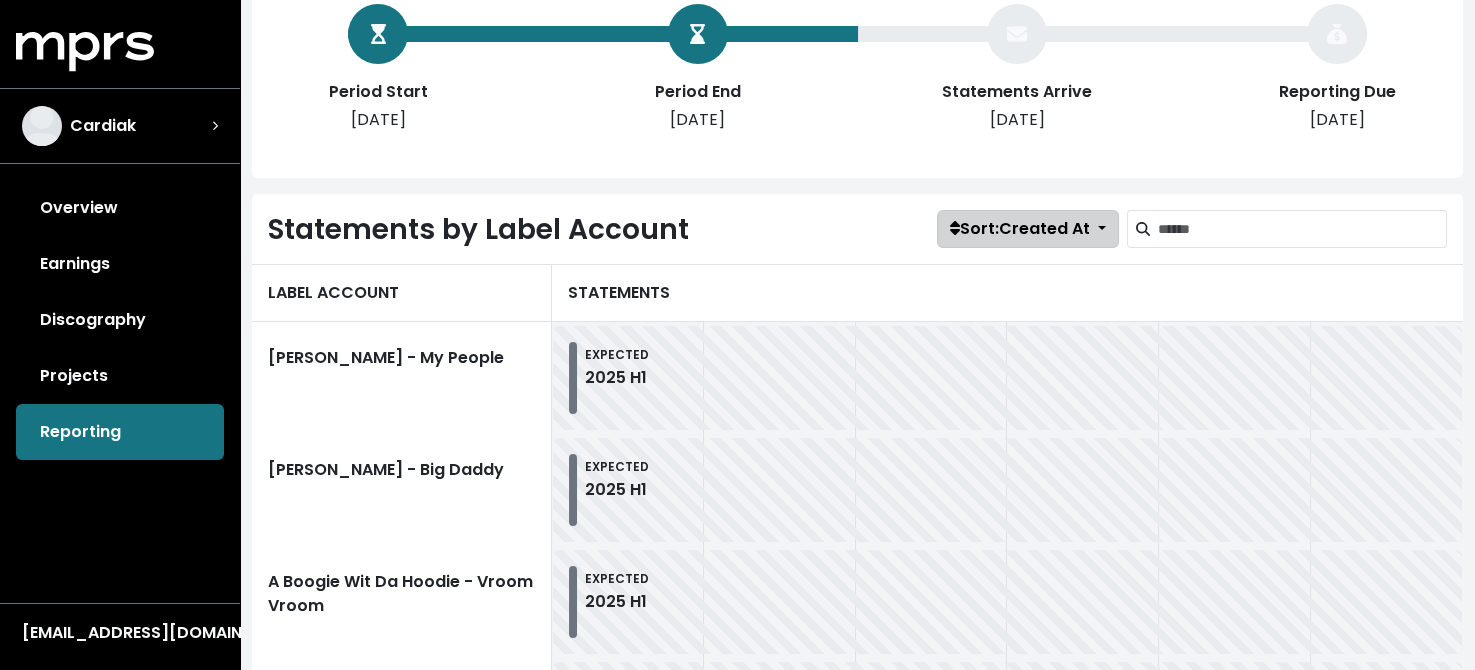 click on "Sort:  Created At" at bounding box center (1020, 228) 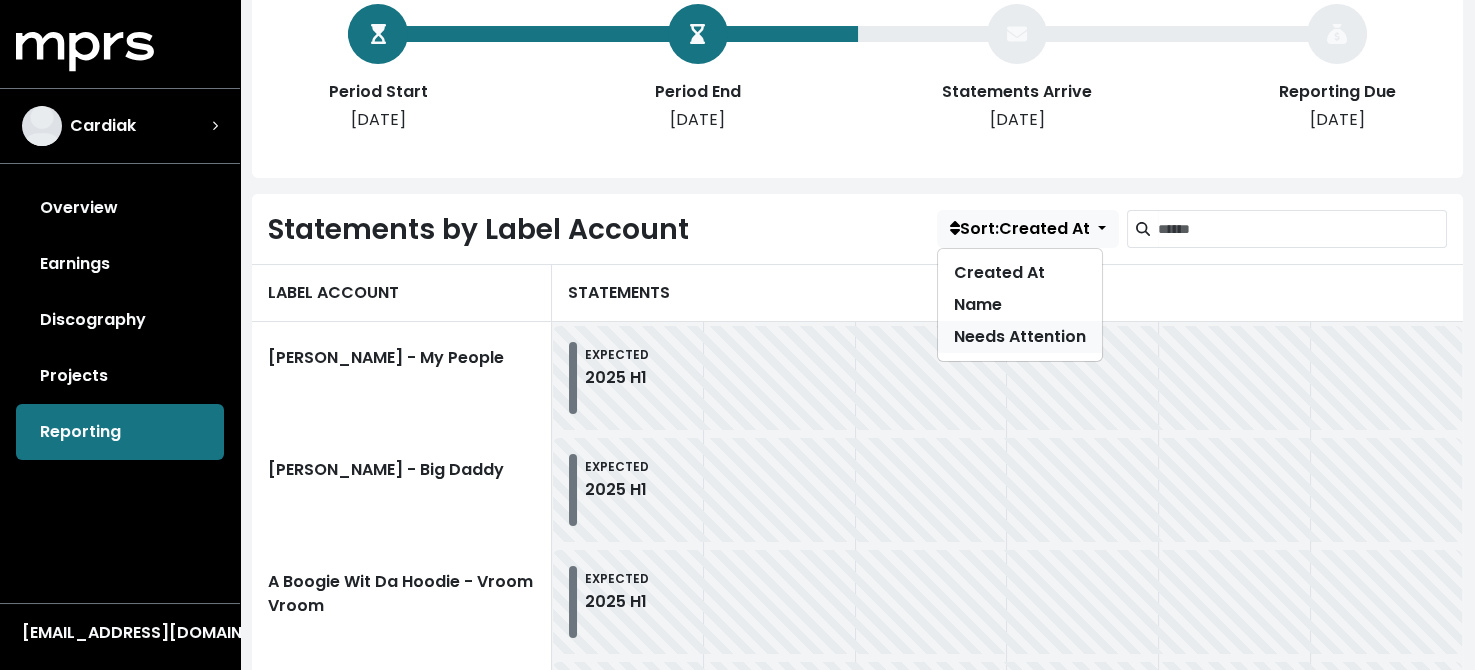 click on "Needs Attention" at bounding box center (1020, 337) 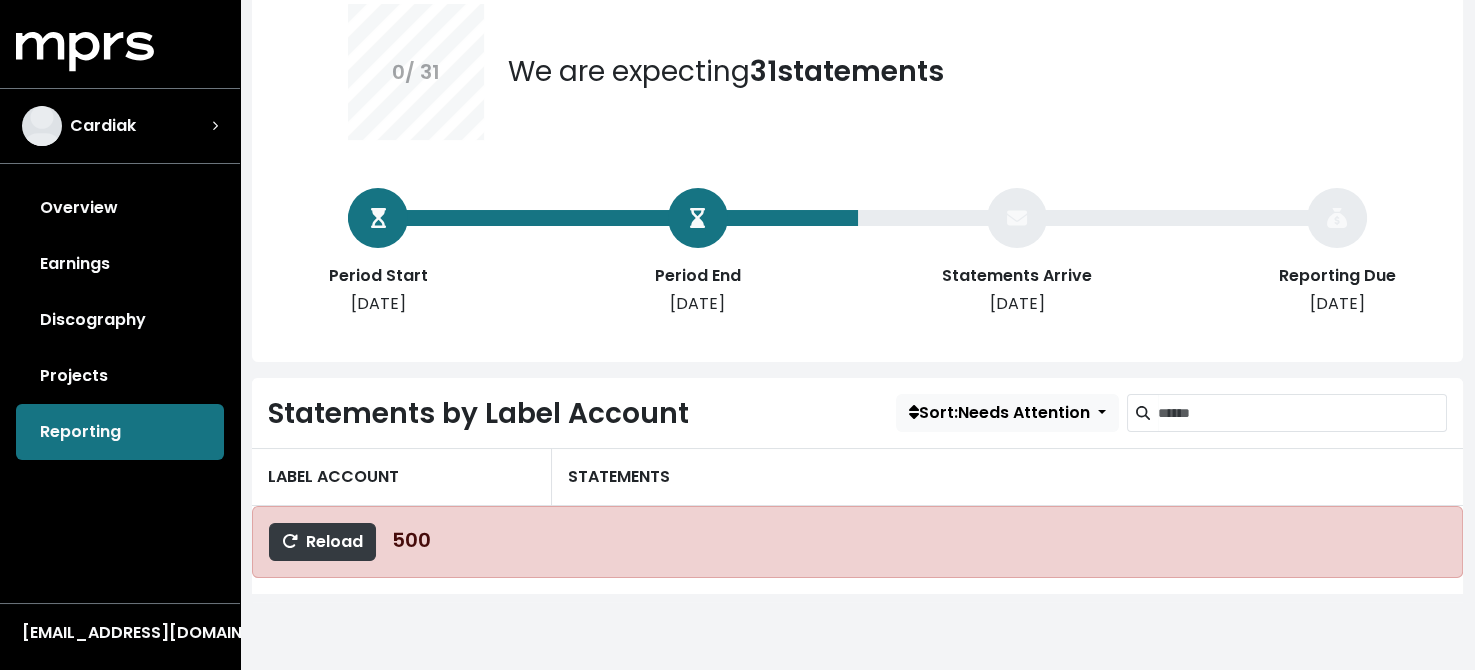 scroll, scrollTop: 225, scrollLeft: 0, axis: vertical 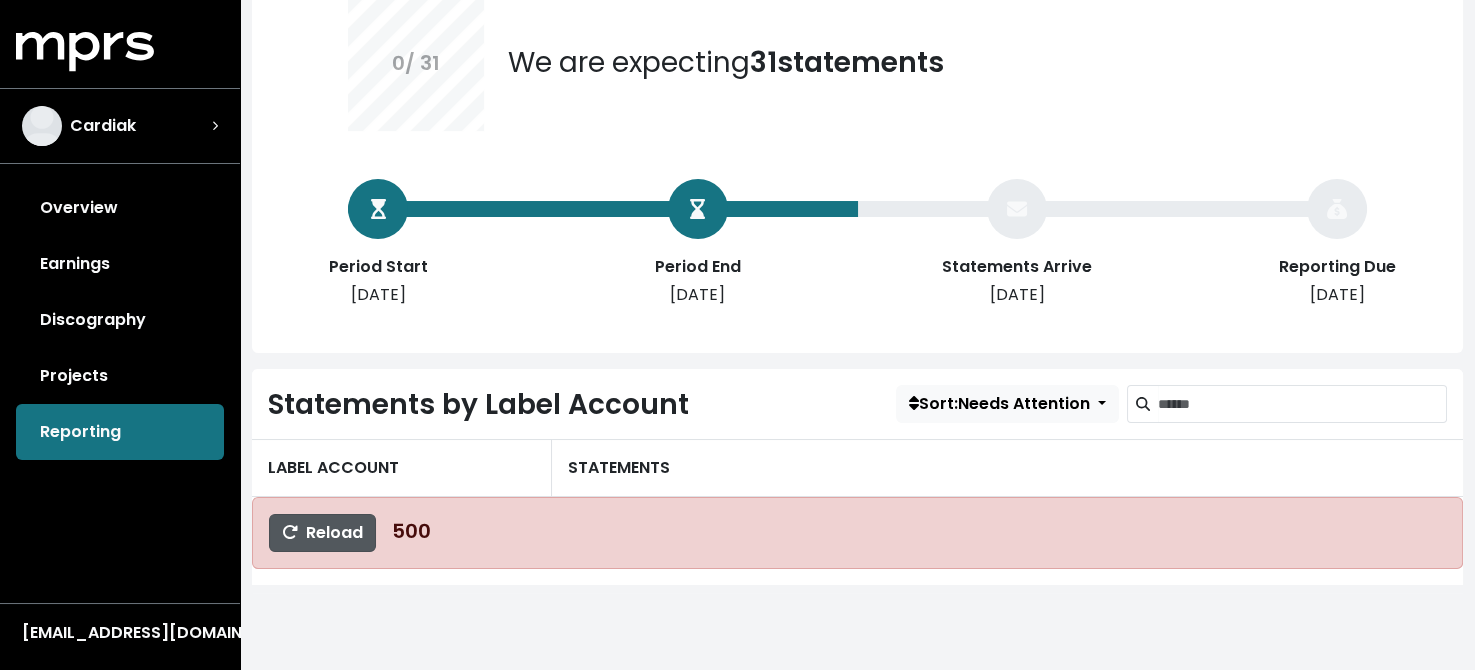 click on "Reload" at bounding box center (322, 532) 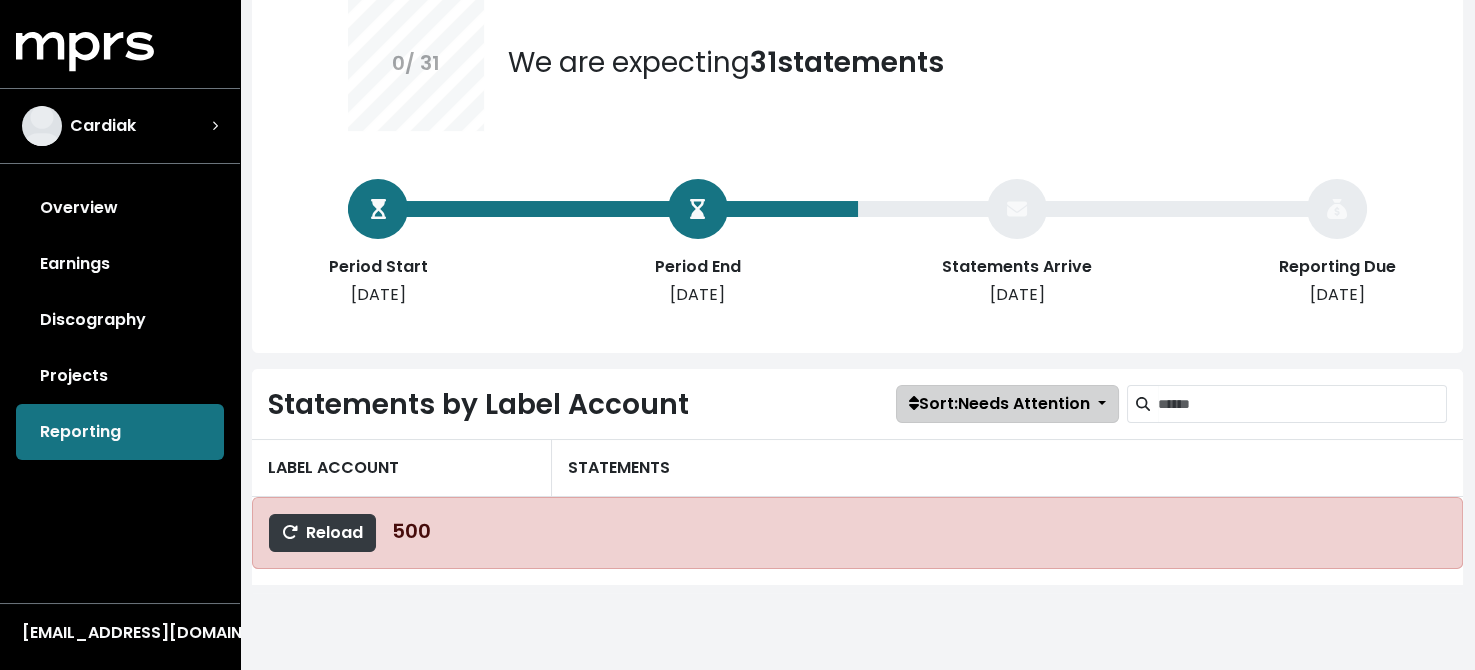 click on "Sort:  Needs Attention" at bounding box center (999, 403) 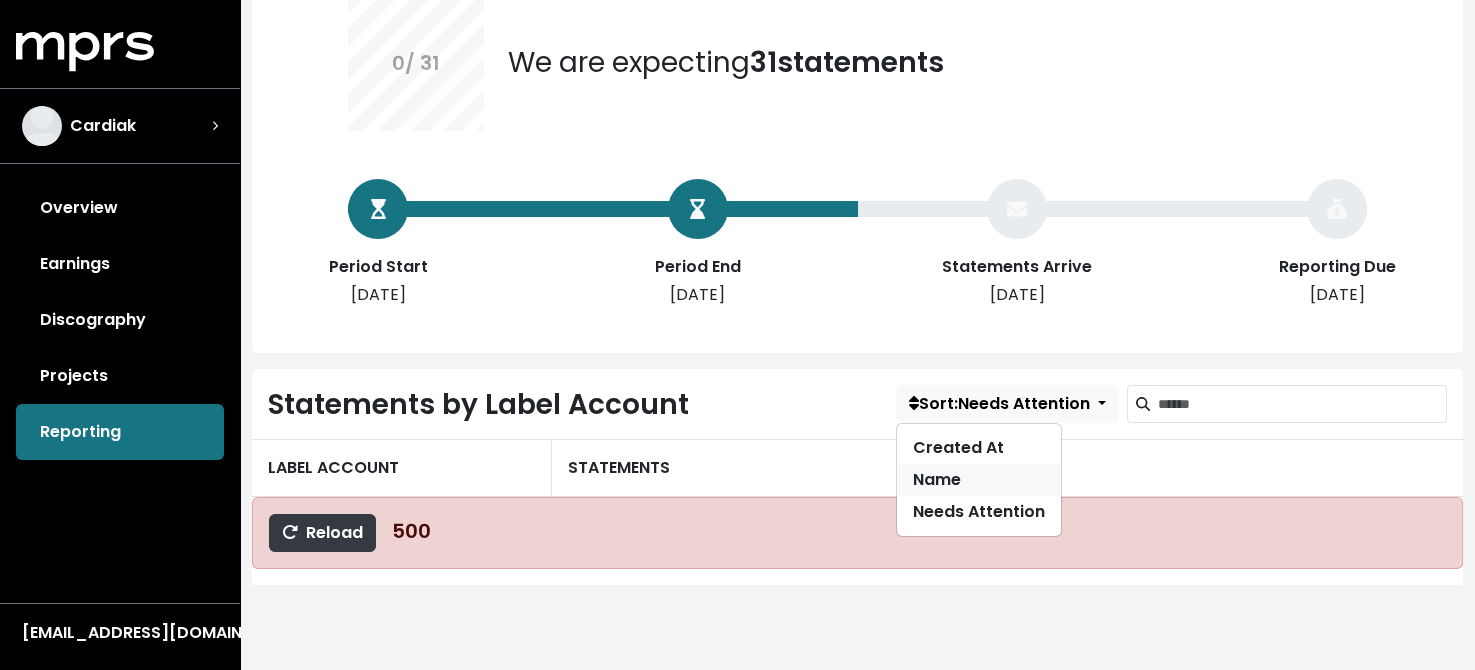 click on "Name" at bounding box center [979, 480] 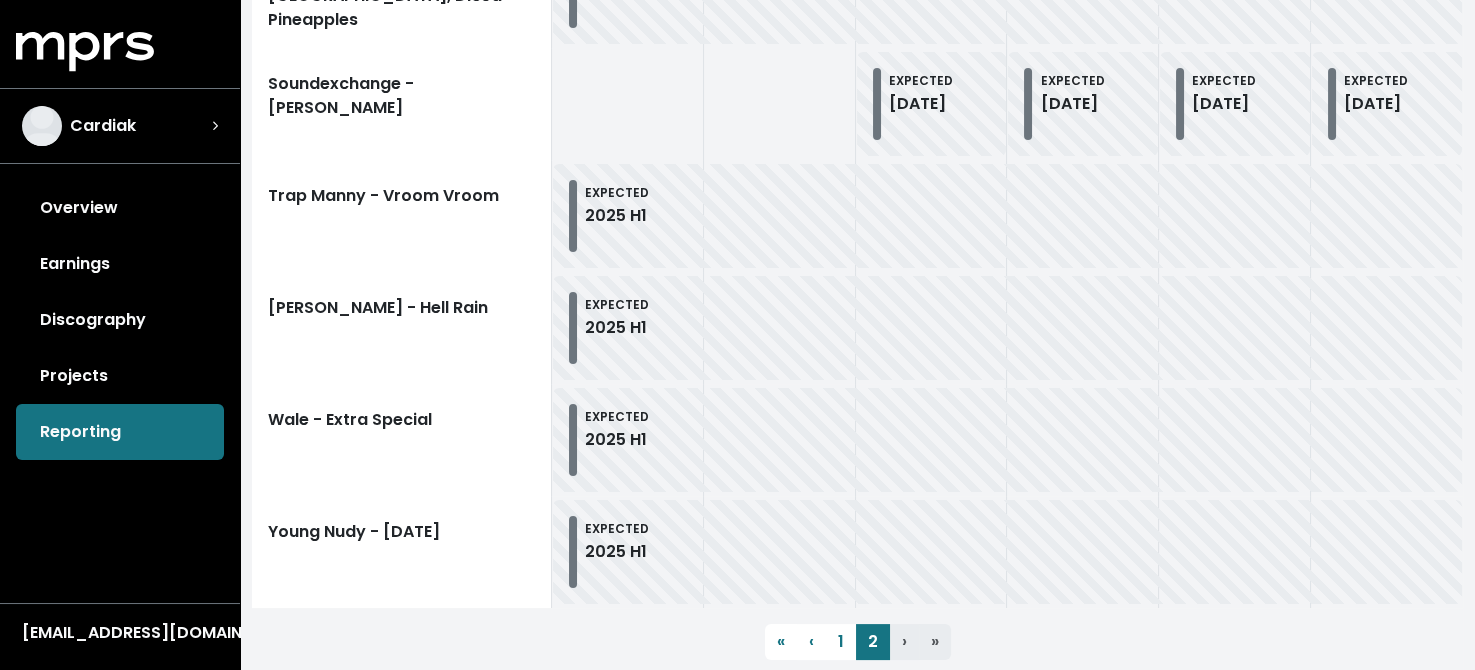 scroll, scrollTop: 1114, scrollLeft: 0, axis: vertical 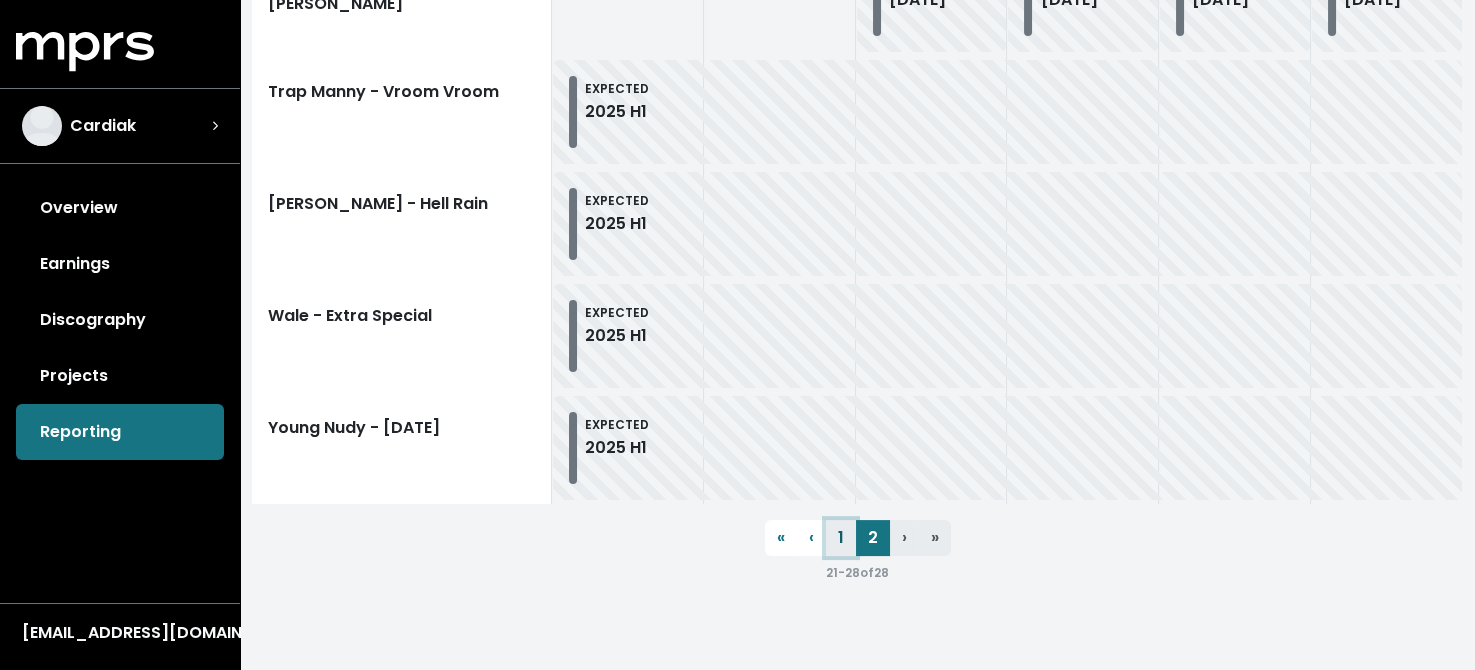click on "1" at bounding box center (841, 538) 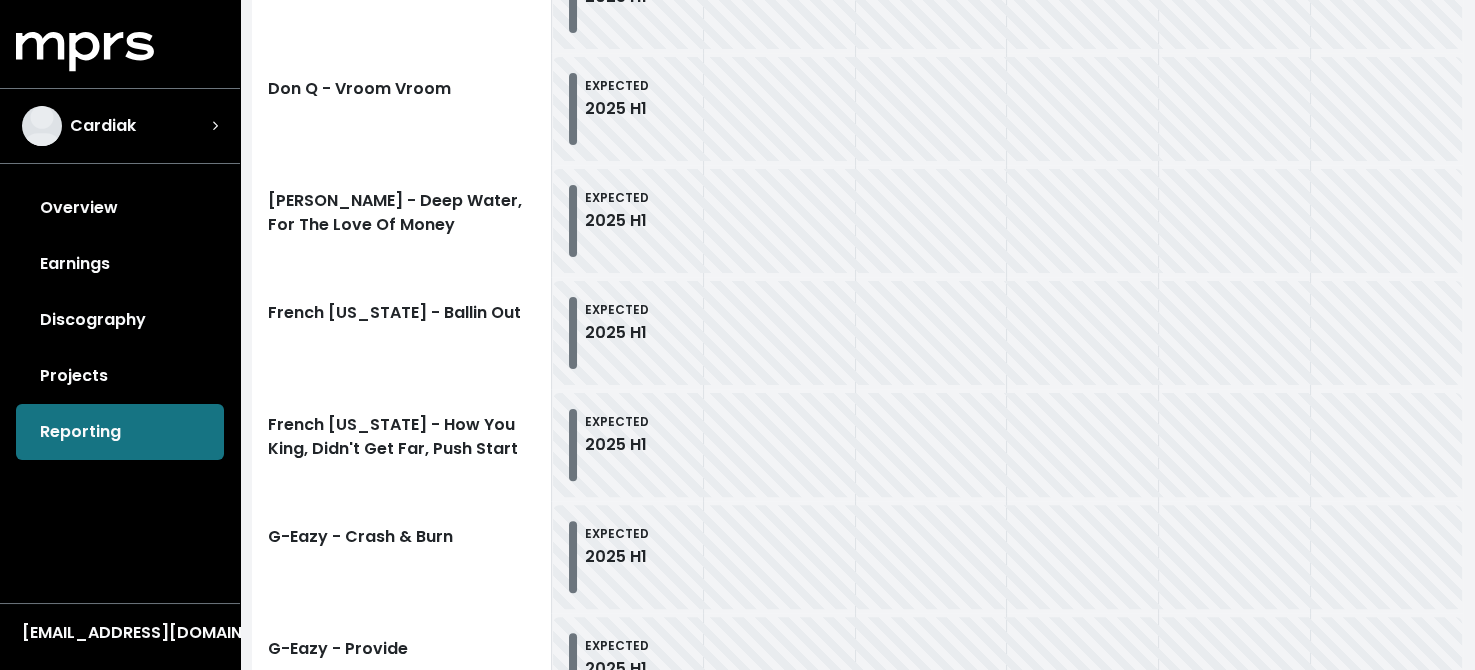 scroll, scrollTop: 0, scrollLeft: 0, axis: both 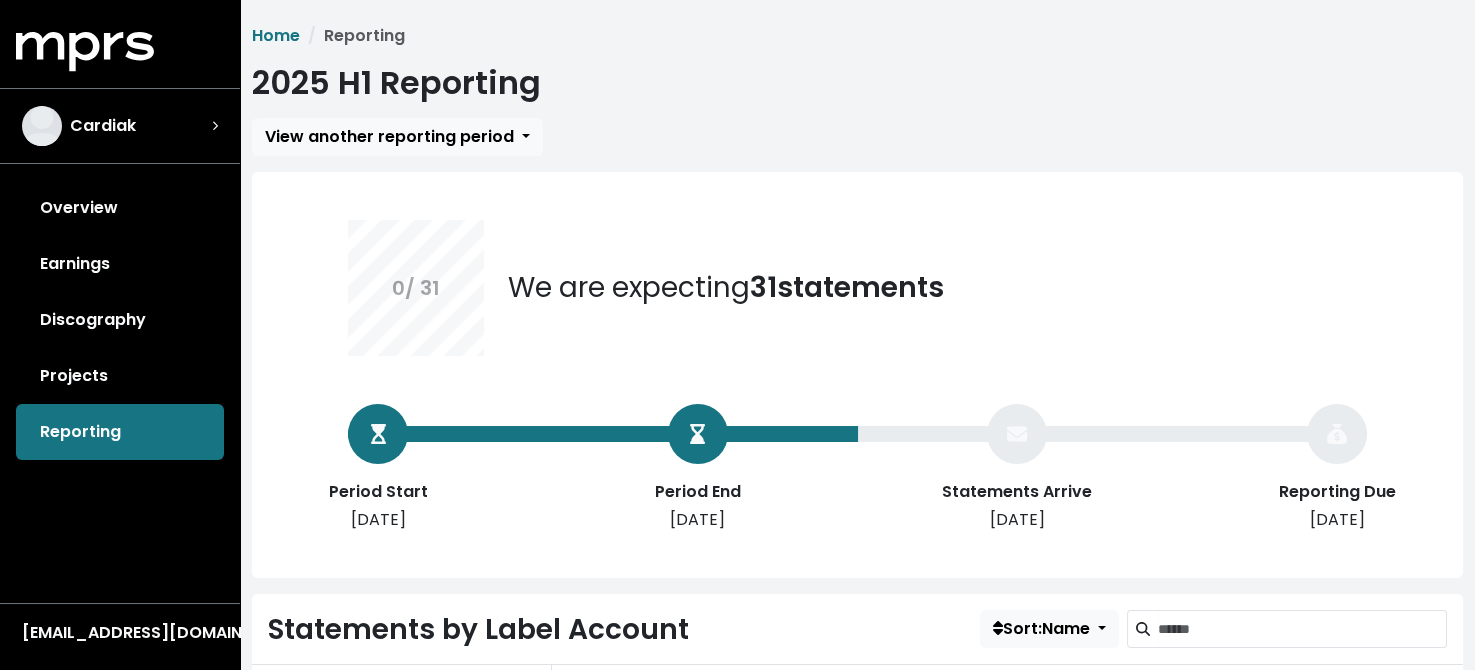 click on "Overview" at bounding box center (120, 208) 